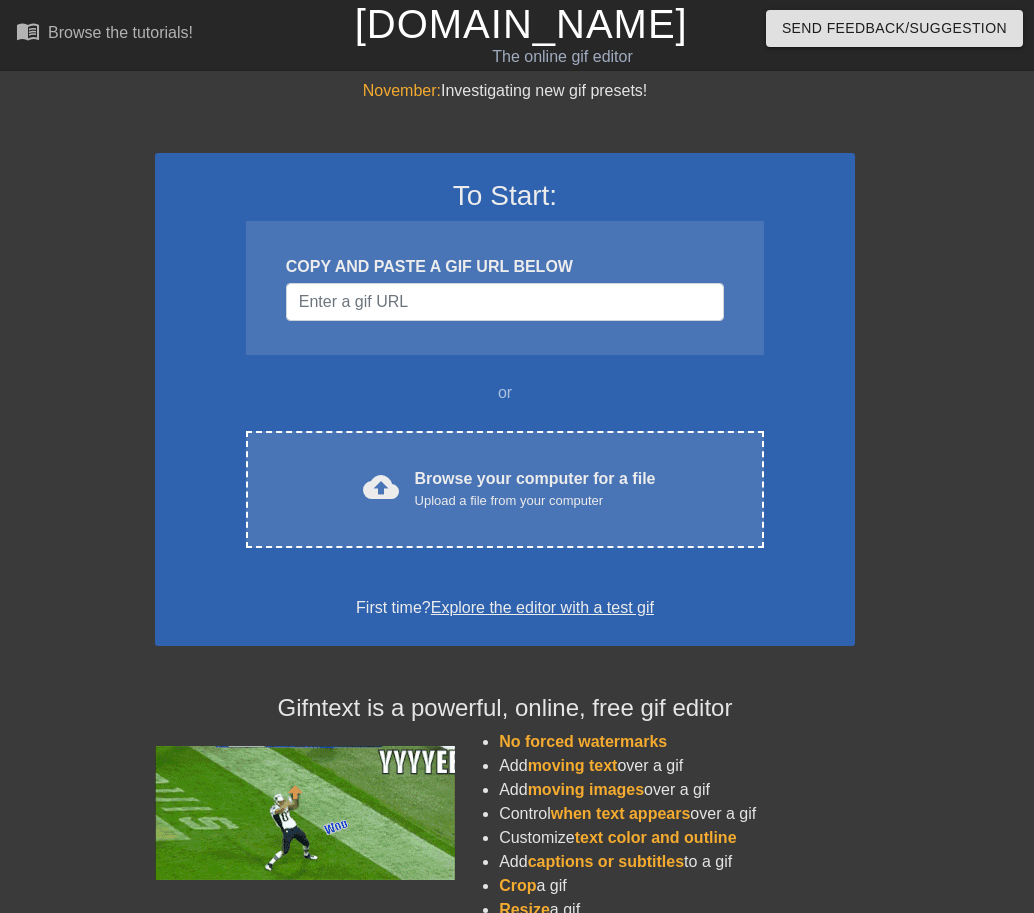 scroll, scrollTop: 0, scrollLeft: 0, axis: both 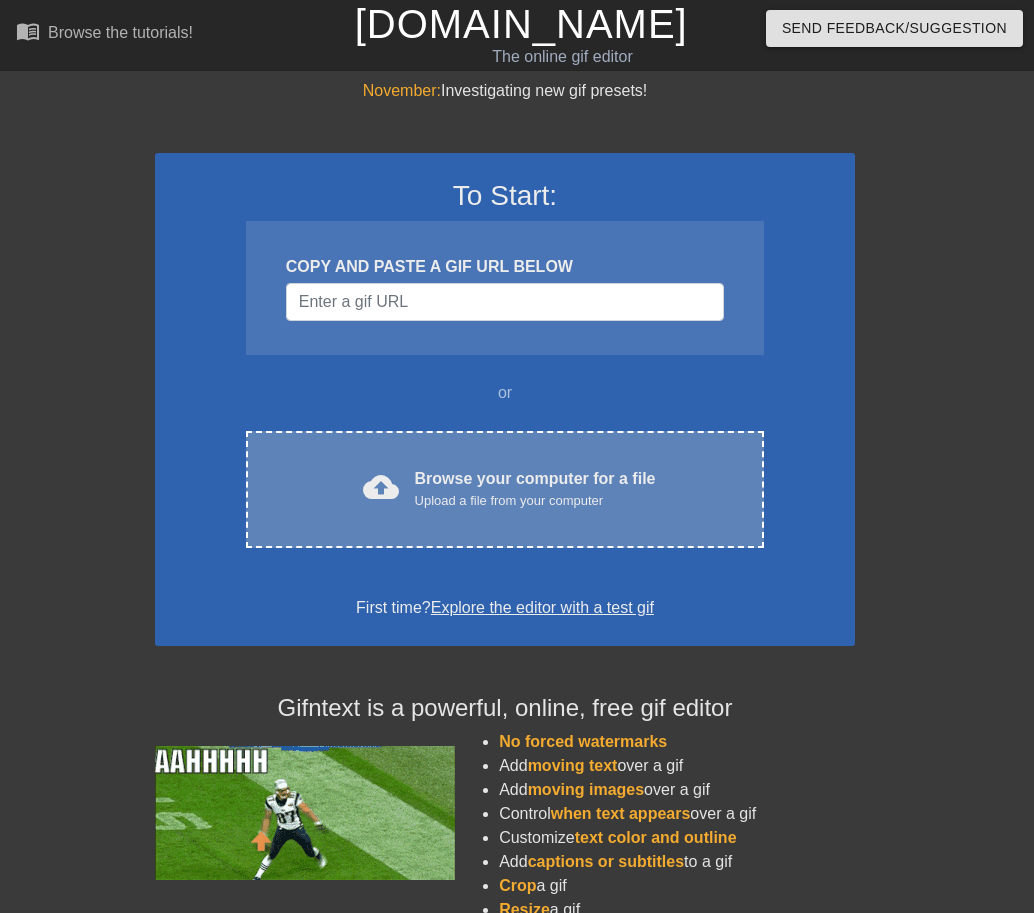 click on "cloud_upload Browse your computer for a file Upload a file from your computer Choose files" at bounding box center [505, 489] 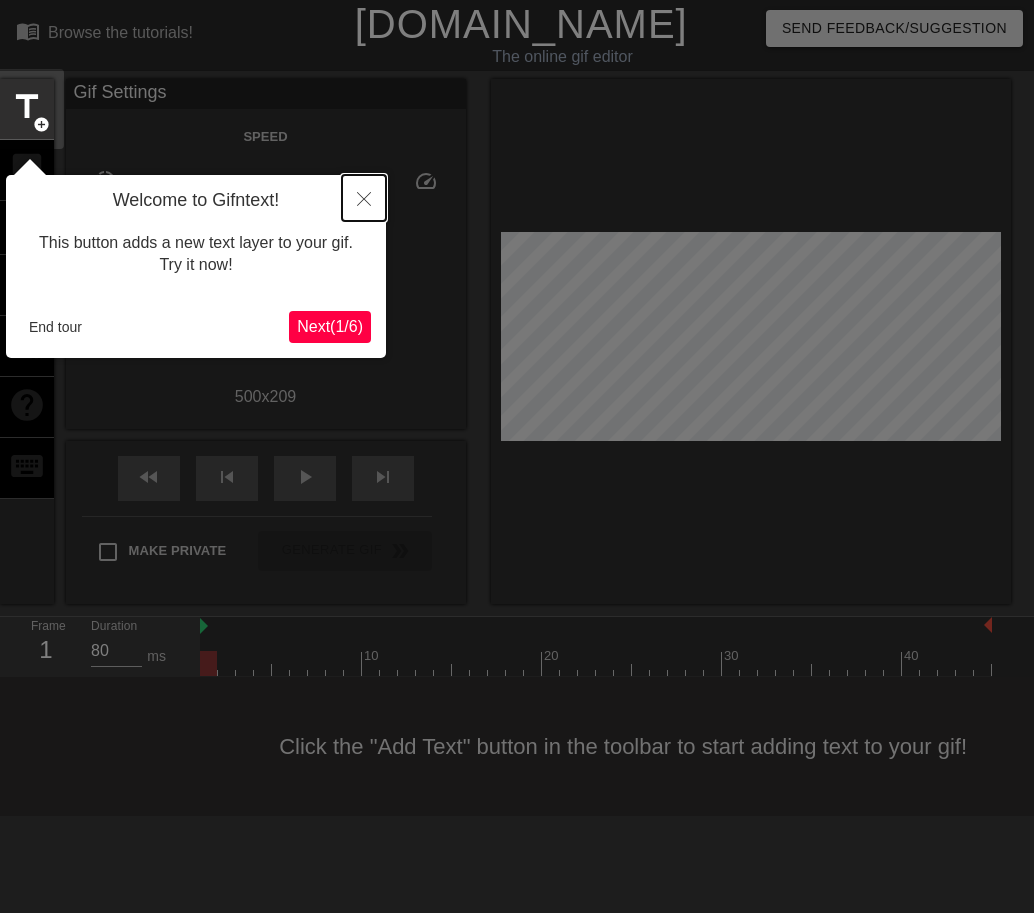 click at bounding box center [364, 198] 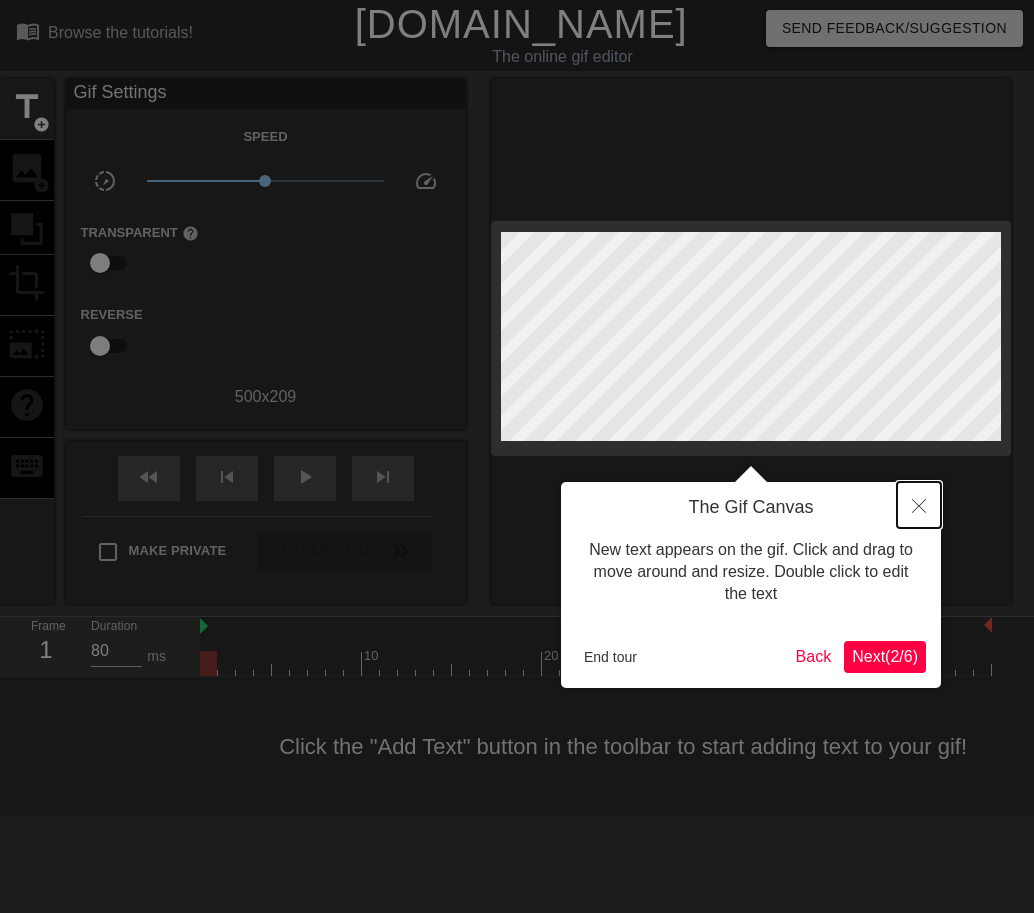 click 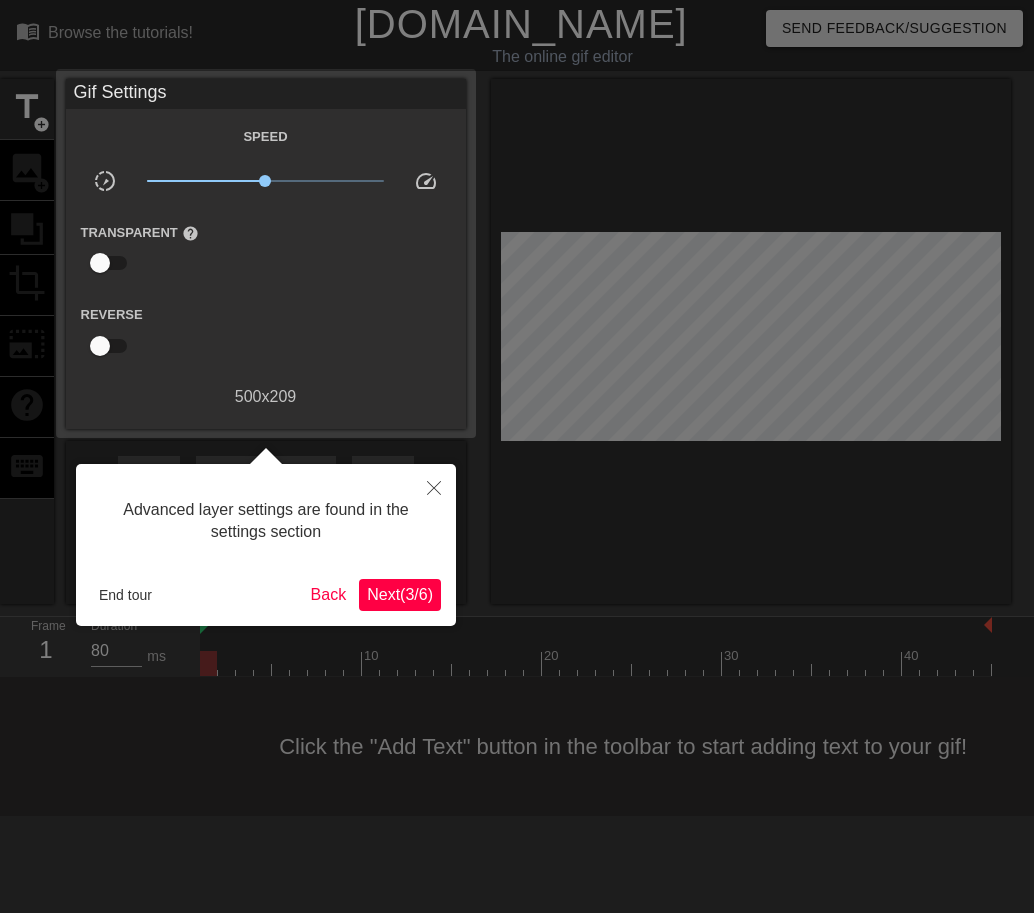 click on "Next  ( 3 / 6 )" at bounding box center (400, 594) 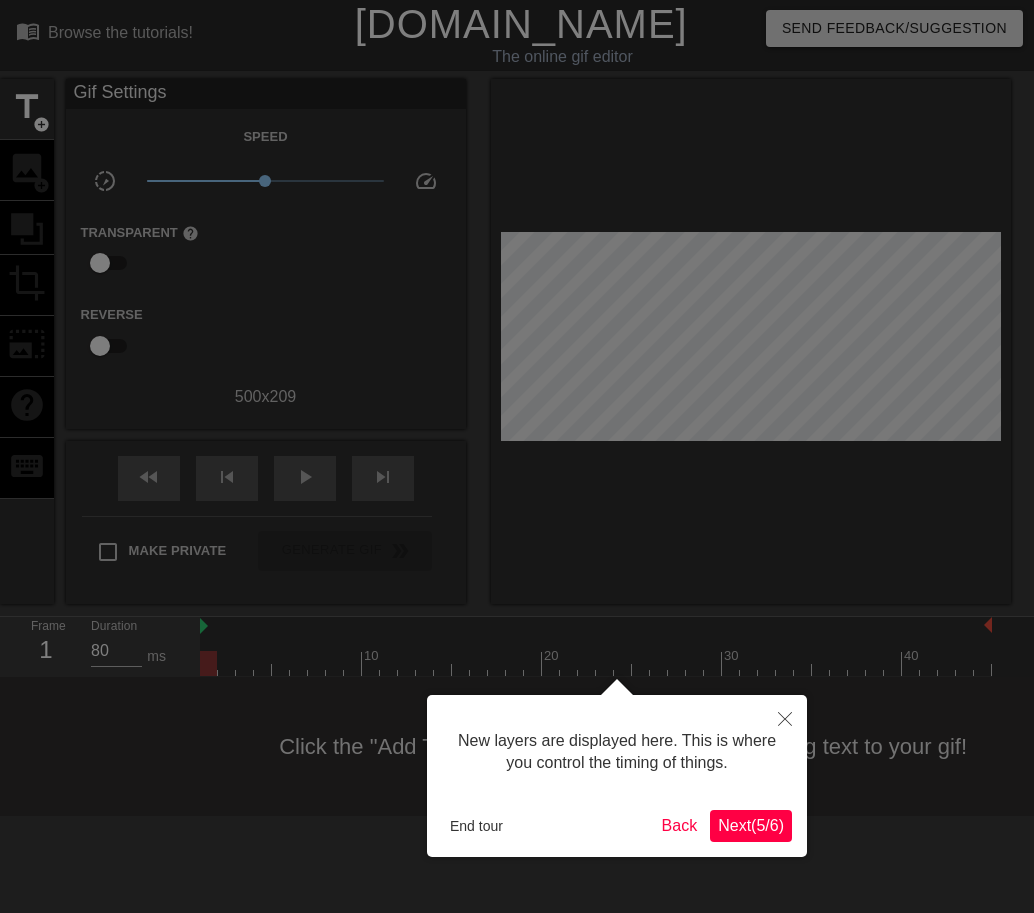 scroll, scrollTop: 17, scrollLeft: 0, axis: vertical 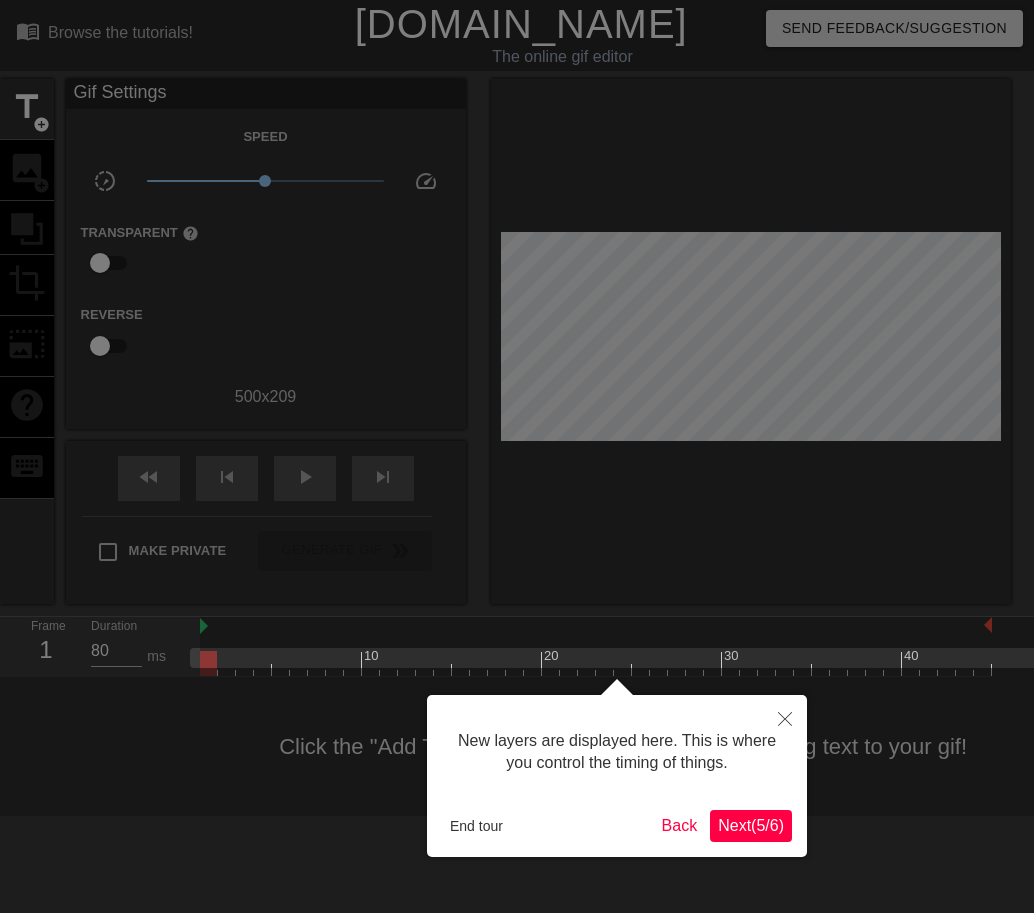 drag, startPoint x: 771, startPoint y: 830, endPoint x: 759, endPoint y: 822, distance: 14.422205 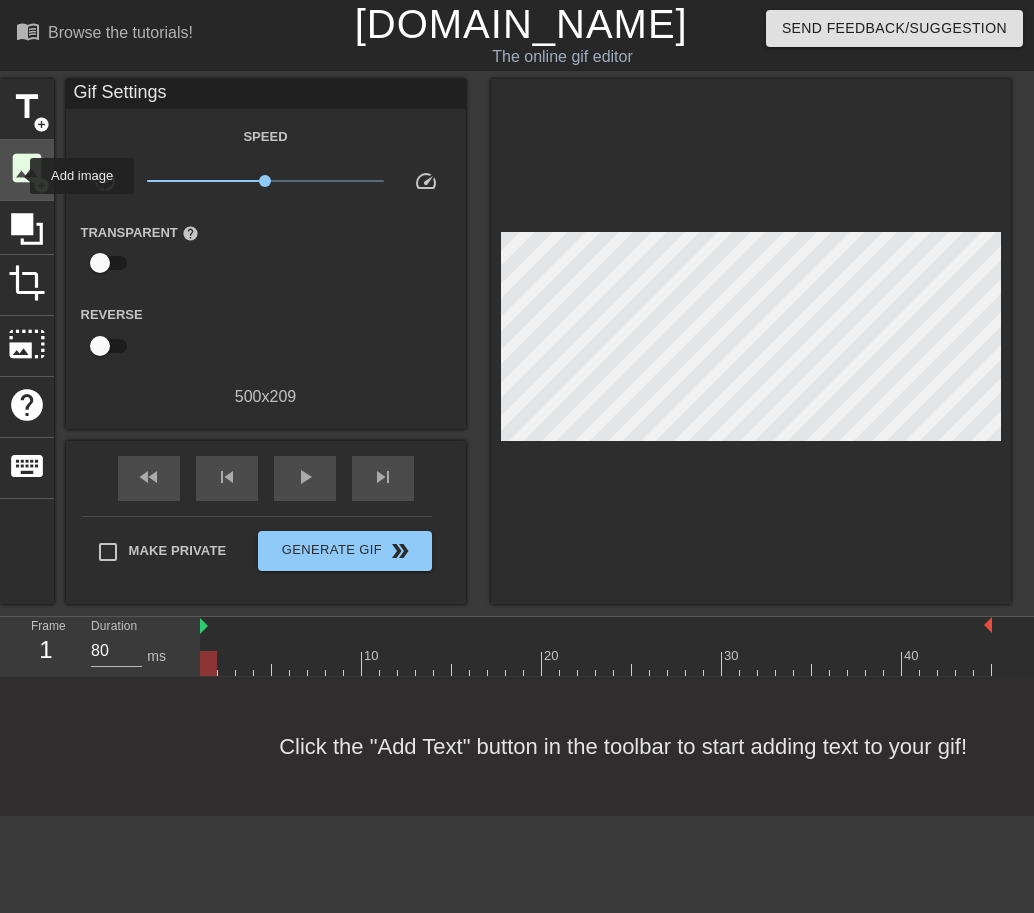 click on "image" at bounding box center [27, 168] 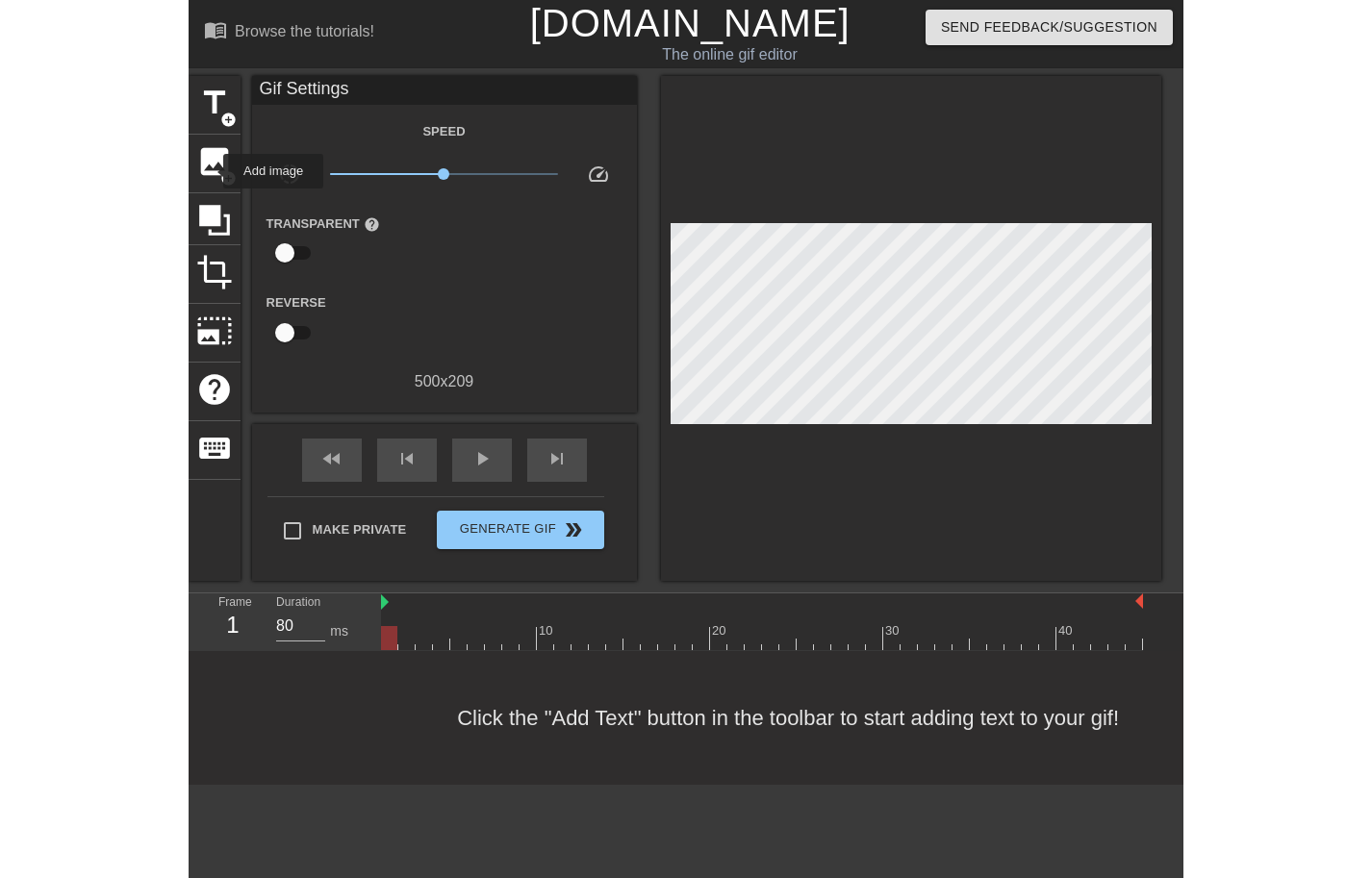 scroll, scrollTop: 0, scrollLeft: 0, axis: both 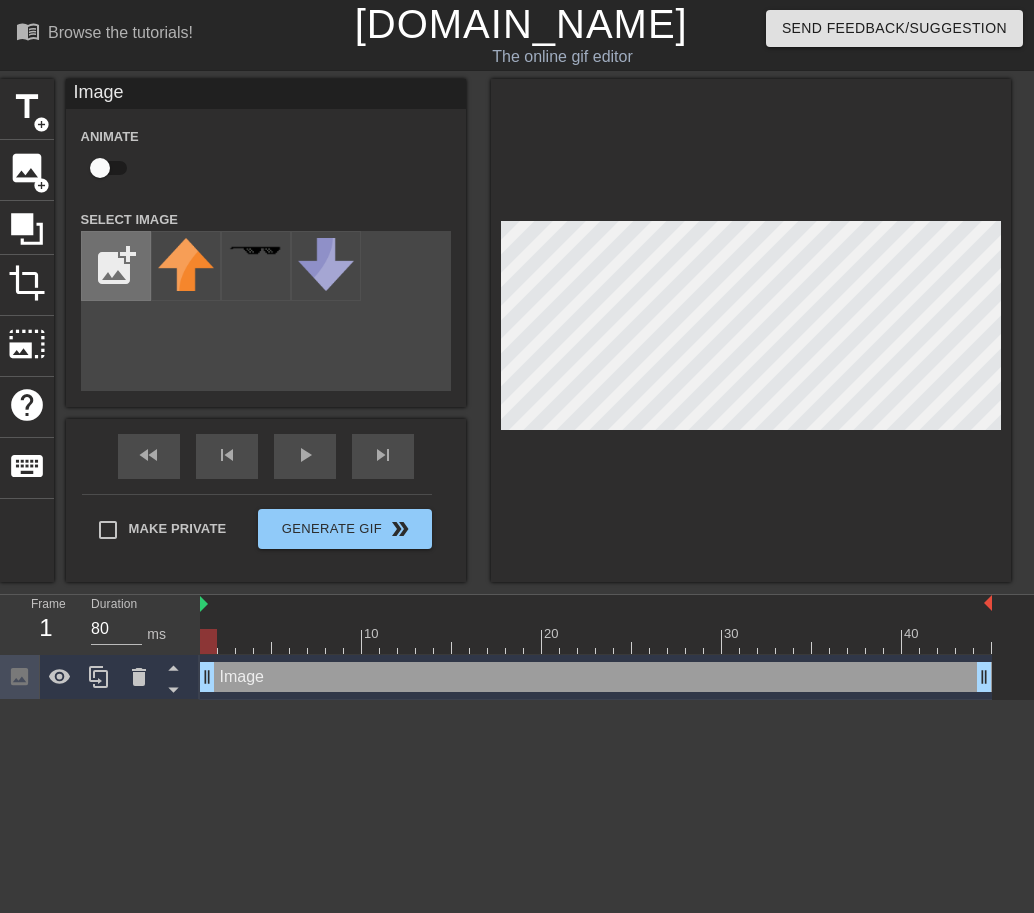 click at bounding box center [116, 266] 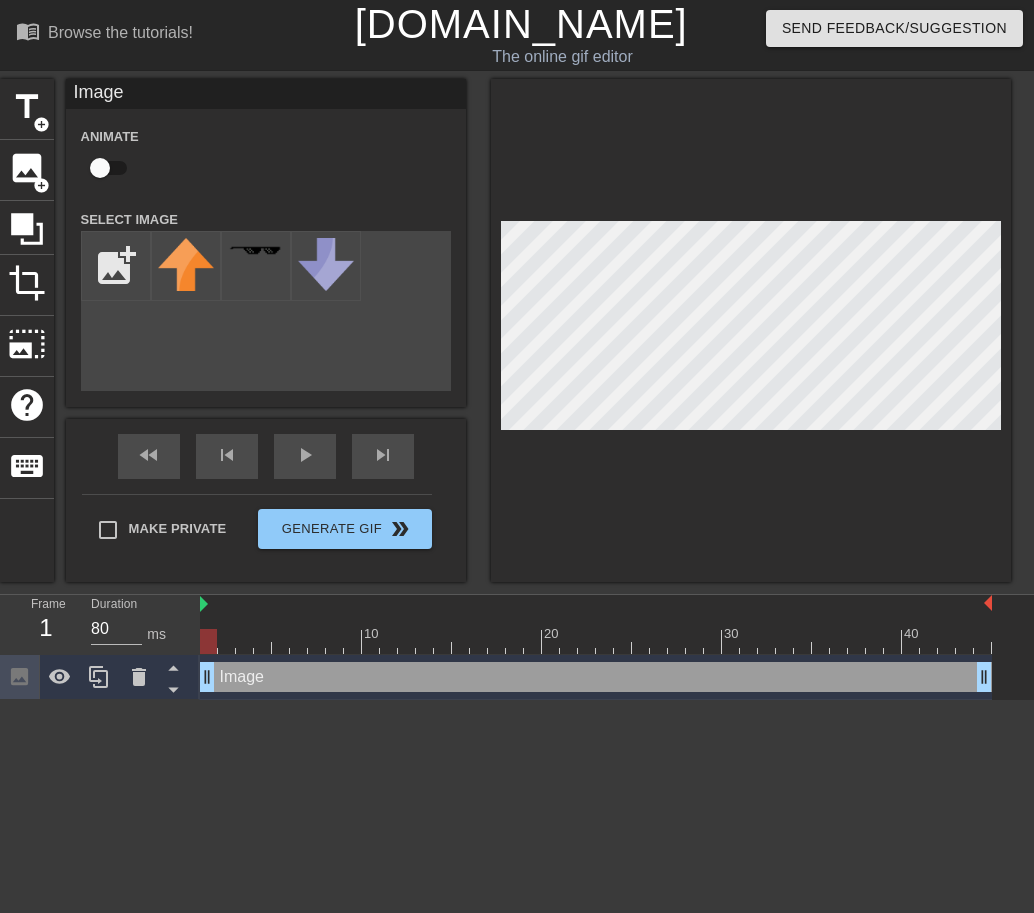 click at bounding box center [100, 168] 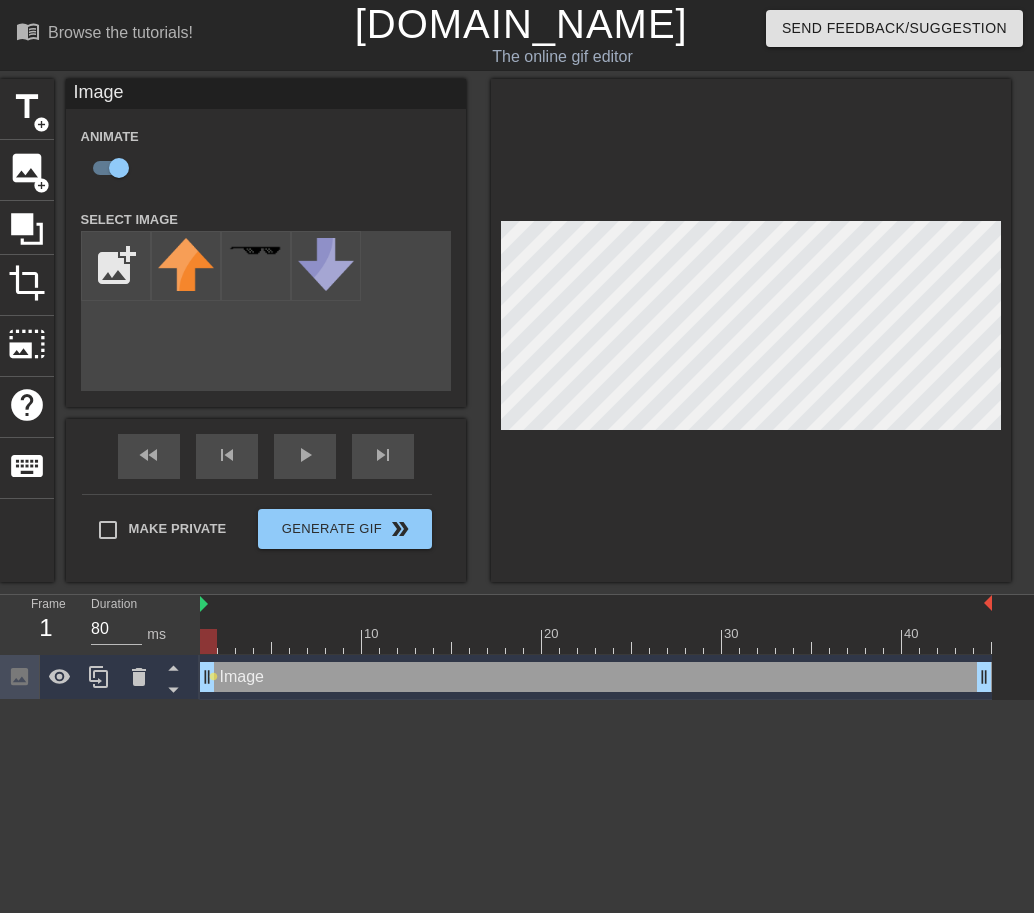 click at bounding box center (751, 330) 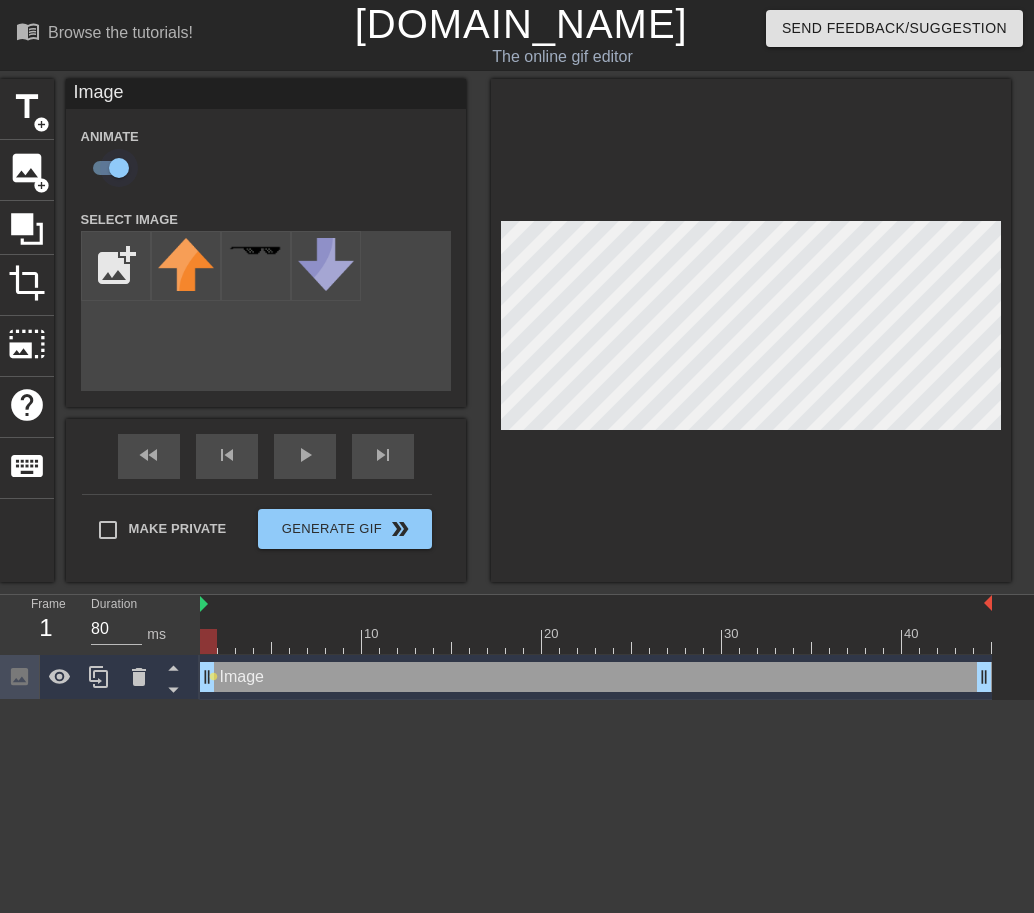 click at bounding box center (119, 168) 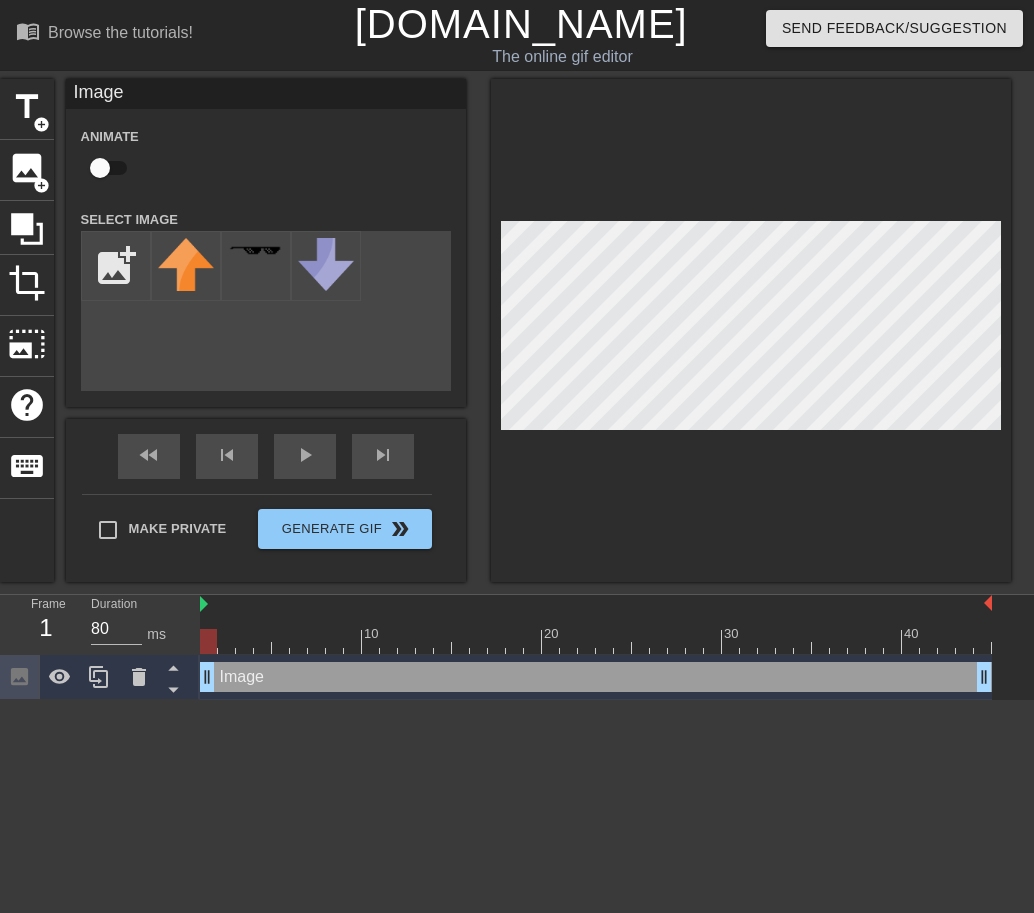 click at bounding box center [596, 641] 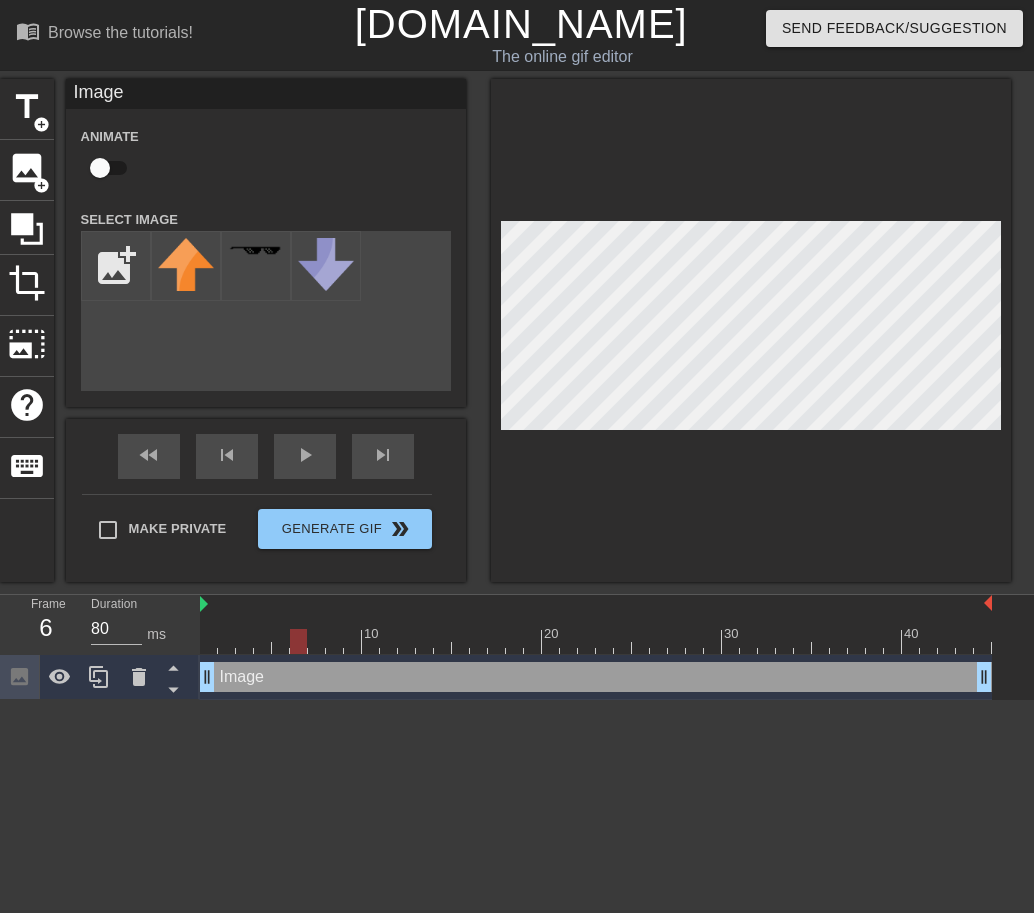 drag, startPoint x: 293, startPoint y: 638, endPoint x: 249, endPoint y: 335, distance: 306.17804 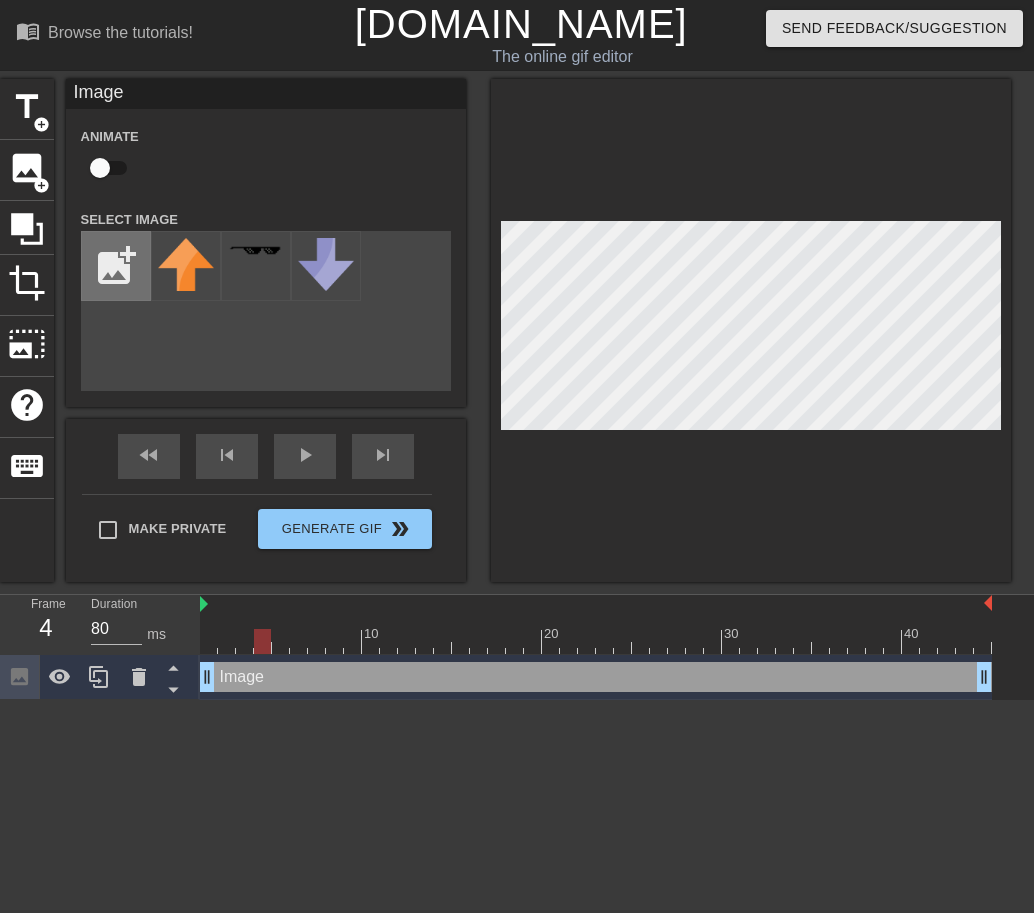click at bounding box center (116, 266) 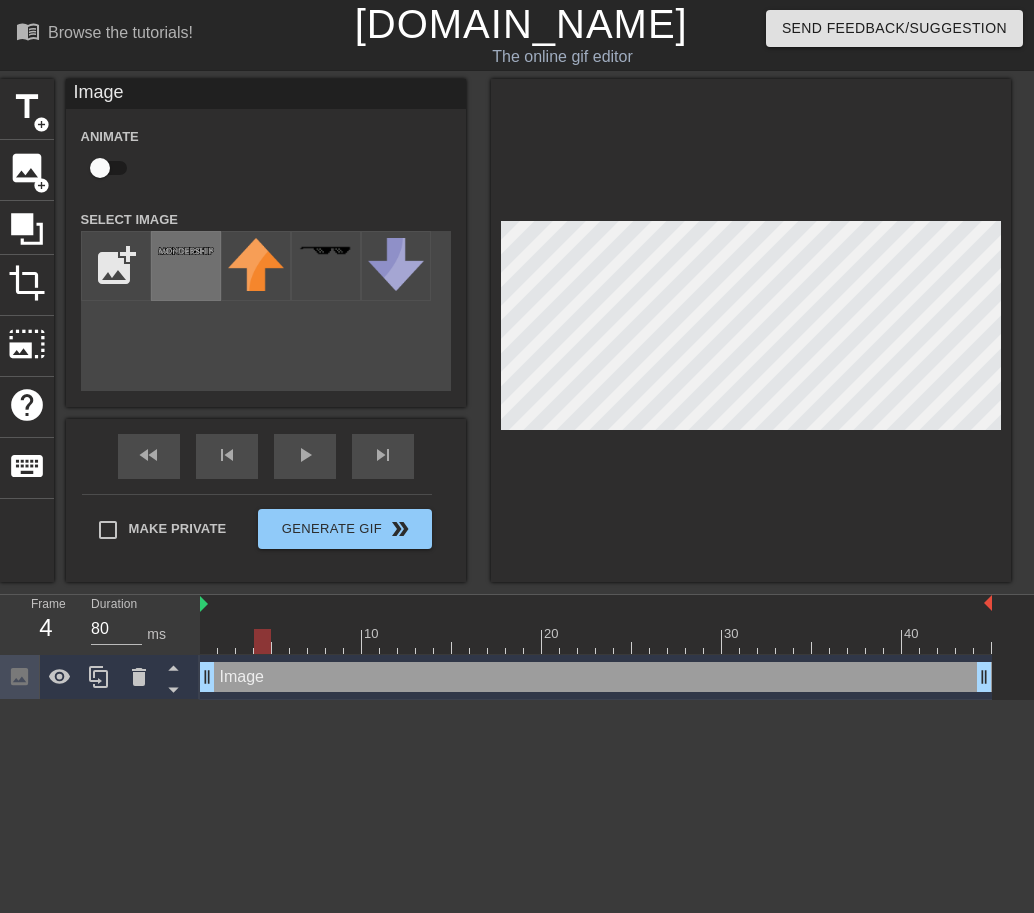 click at bounding box center [186, 266] 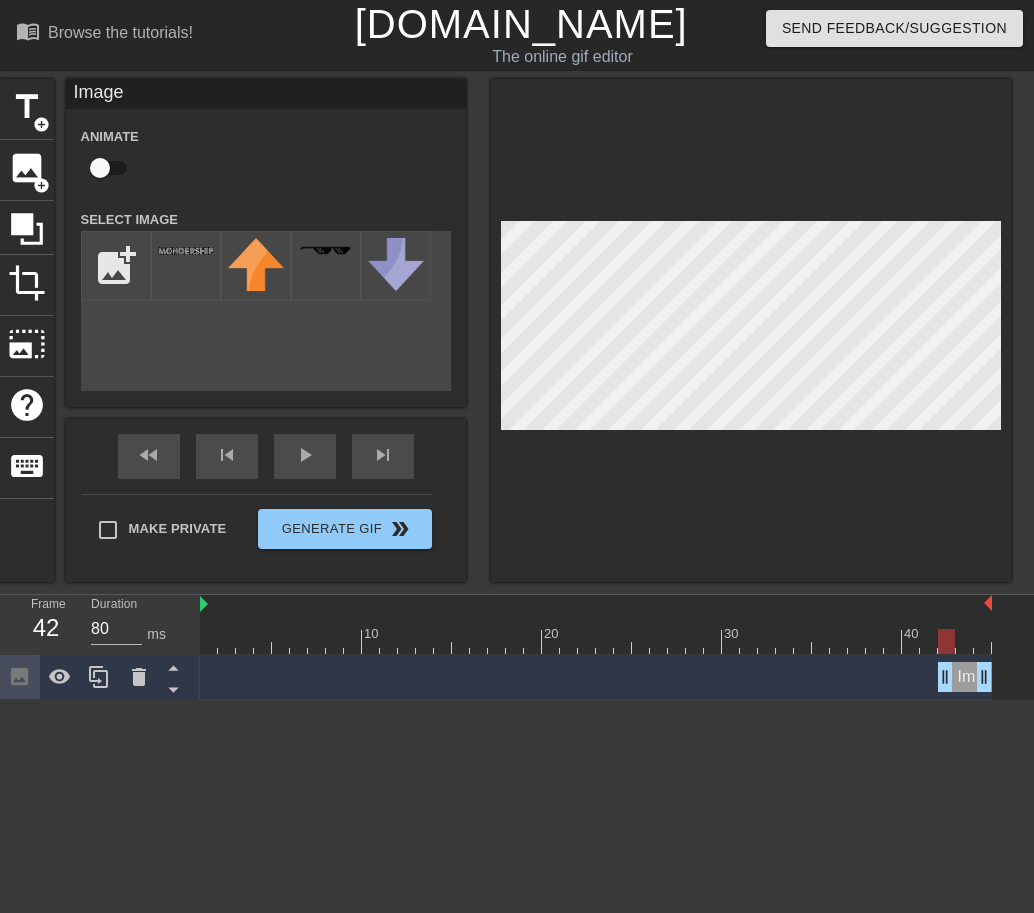 drag, startPoint x: 209, startPoint y: 676, endPoint x: 941, endPoint y: 671, distance: 732.0171 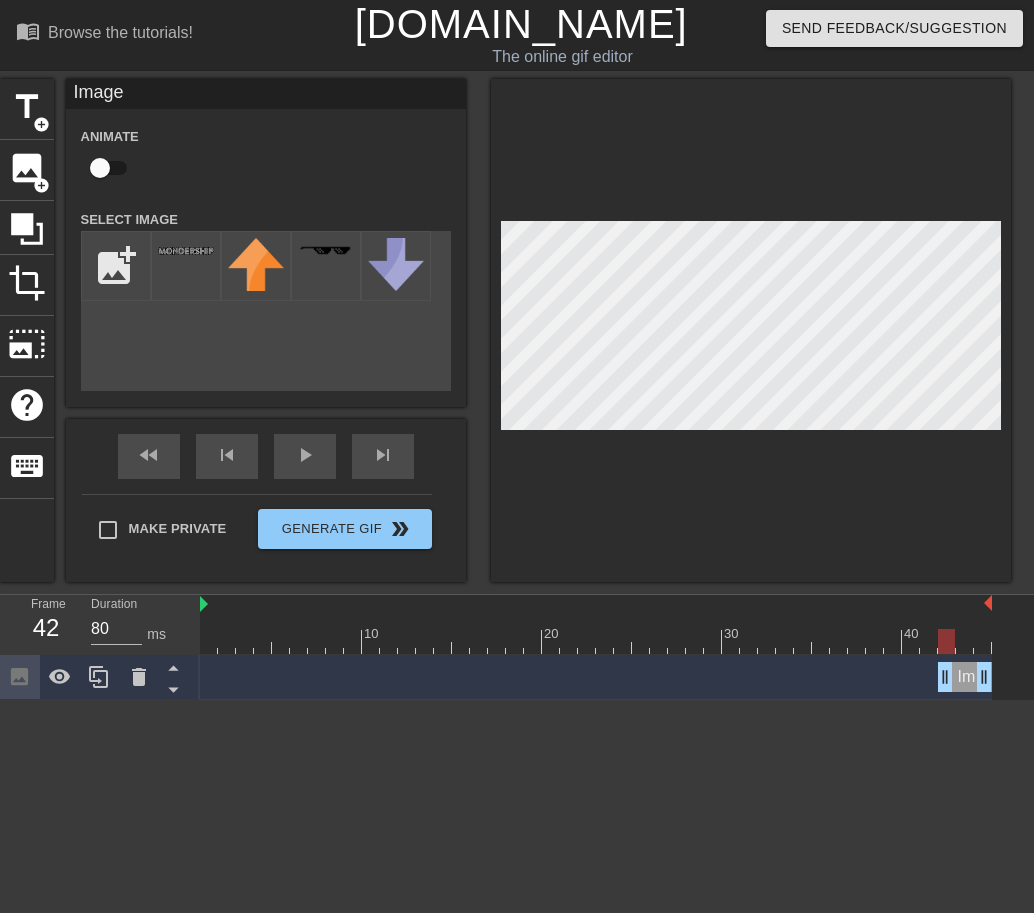 drag, startPoint x: 969, startPoint y: 672, endPoint x: 1031, endPoint y: 672, distance: 62 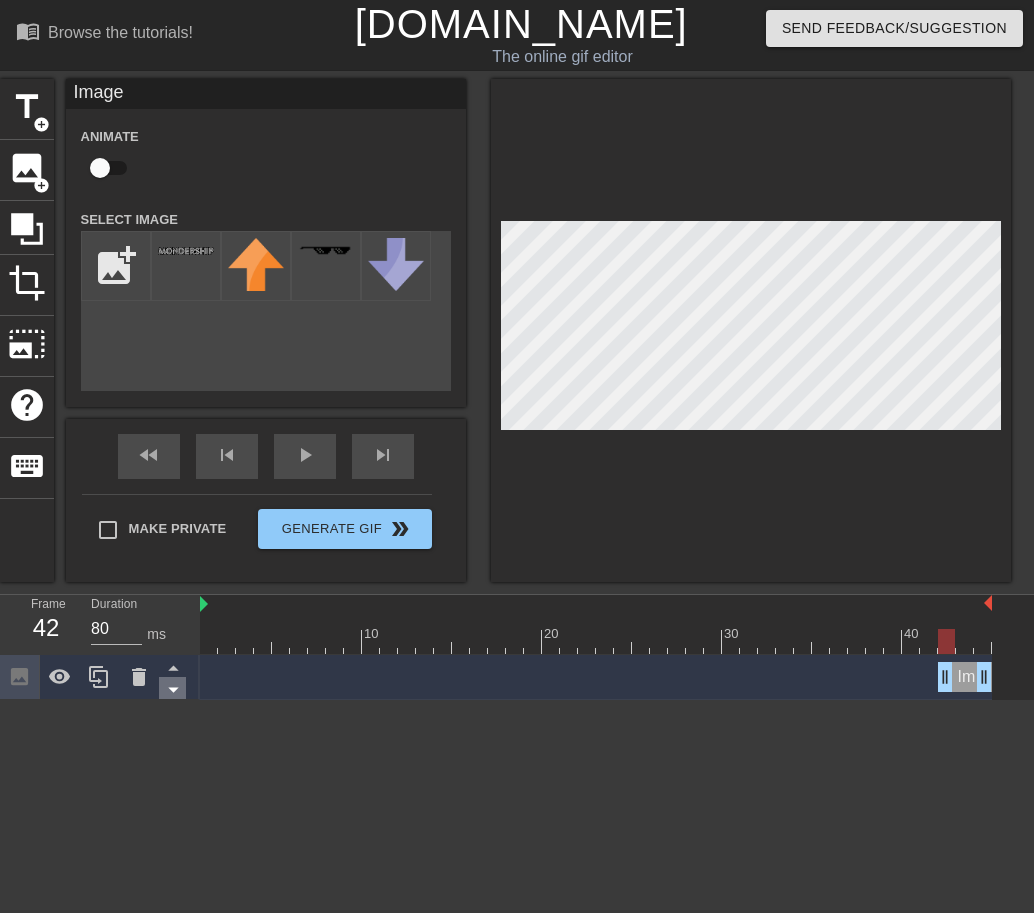 click 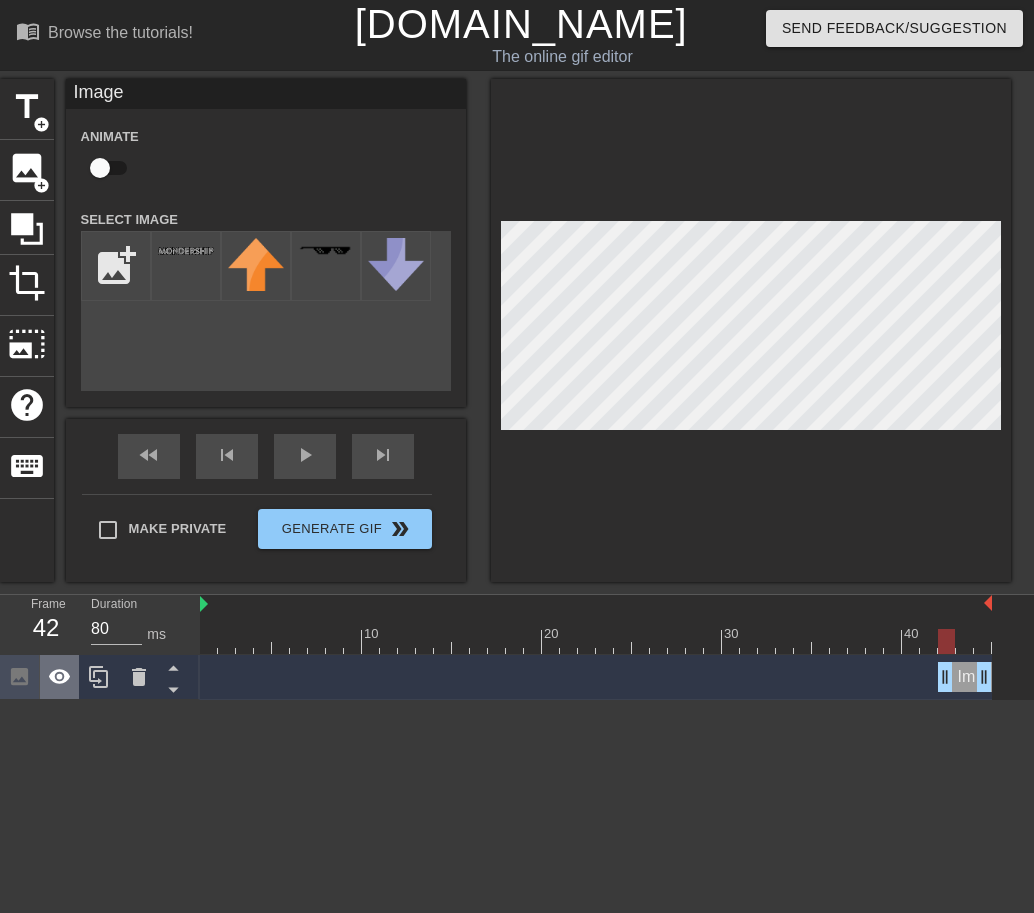 click at bounding box center (60, 677) 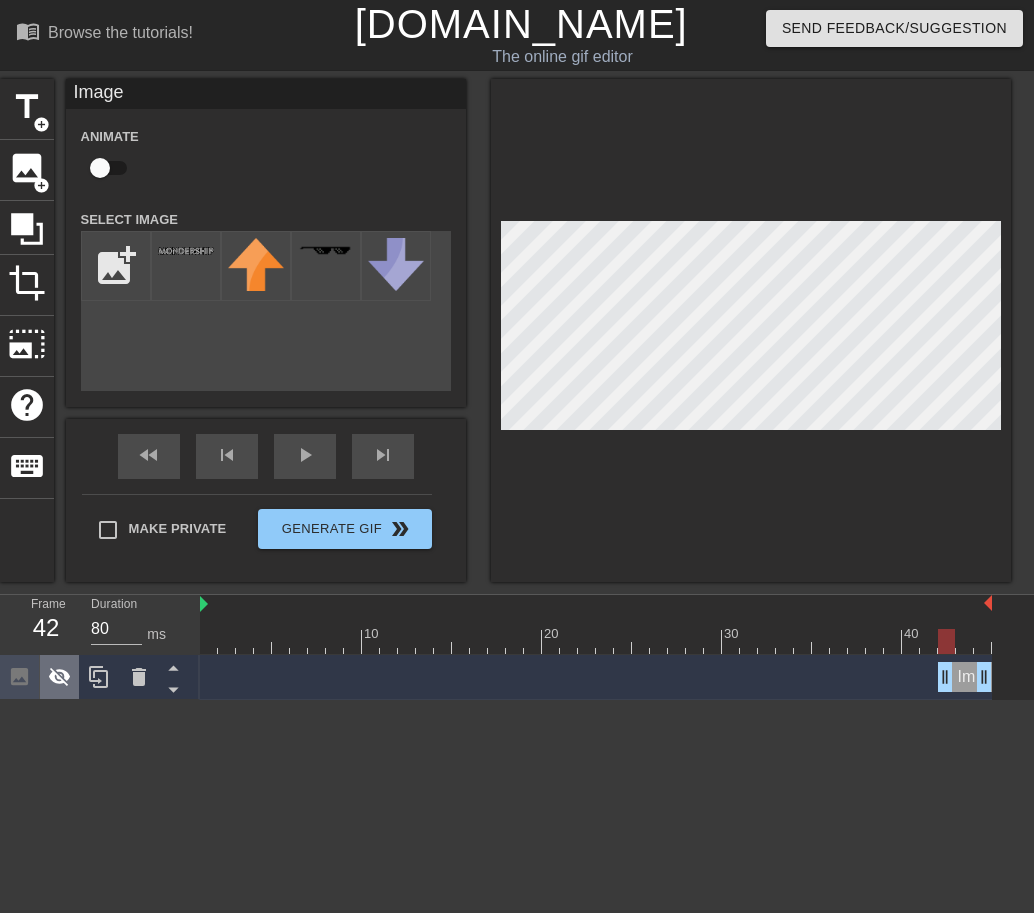 click at bounding box center (60, 677) 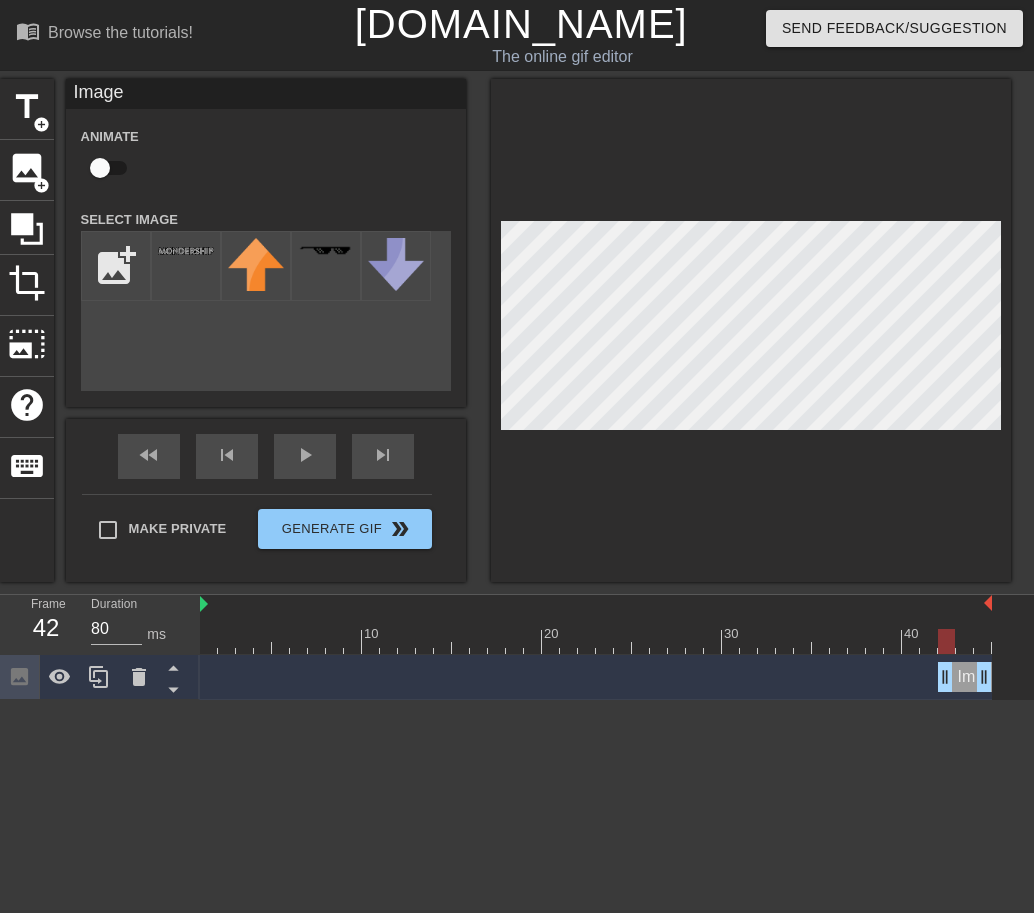 click at bounding box center (596, 605) 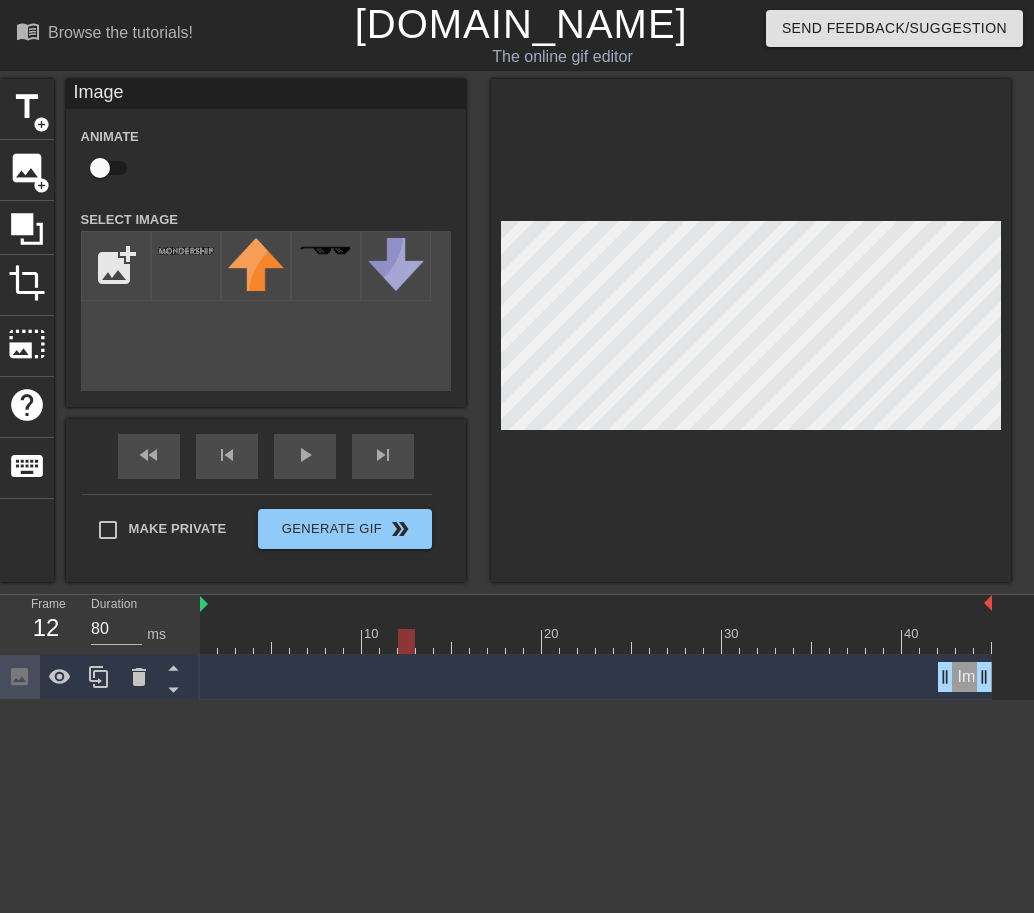 click at bounding box center [402, 634] 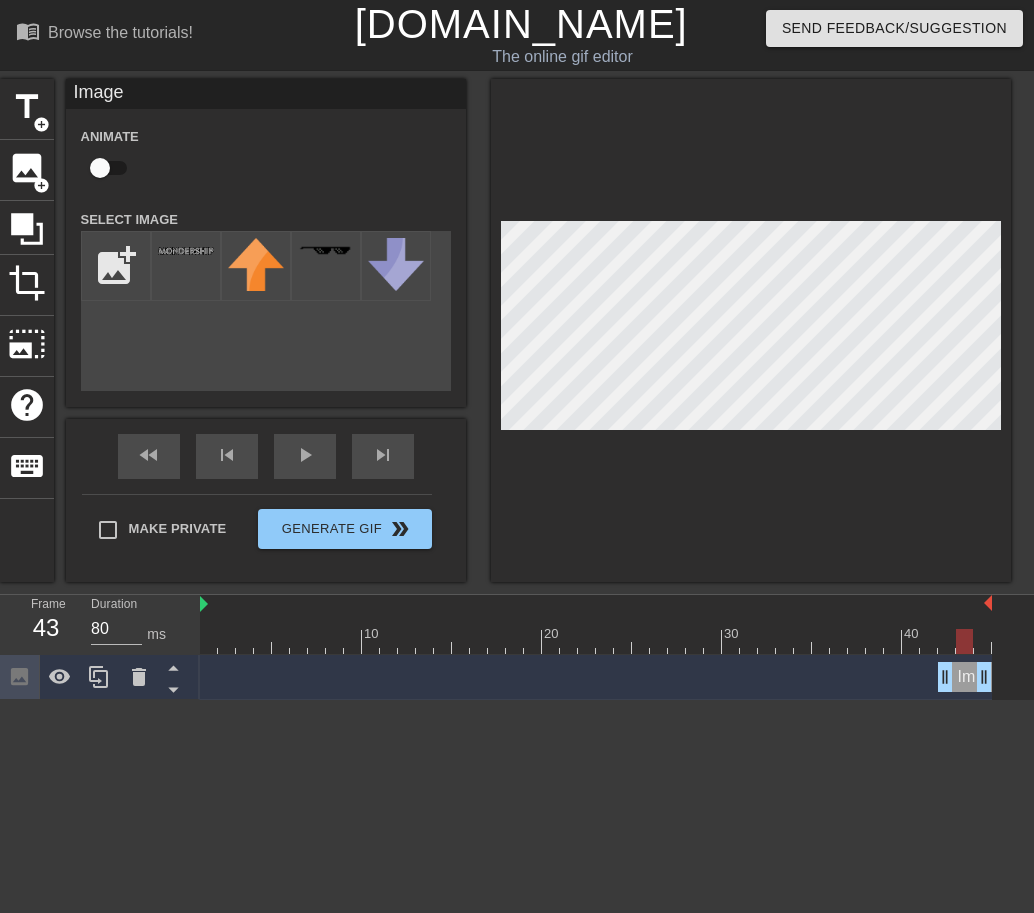 drag, startPoint x: 405, startPoint y: 643, endPoint x: 968, endPoint y: 640, distance: 563.008 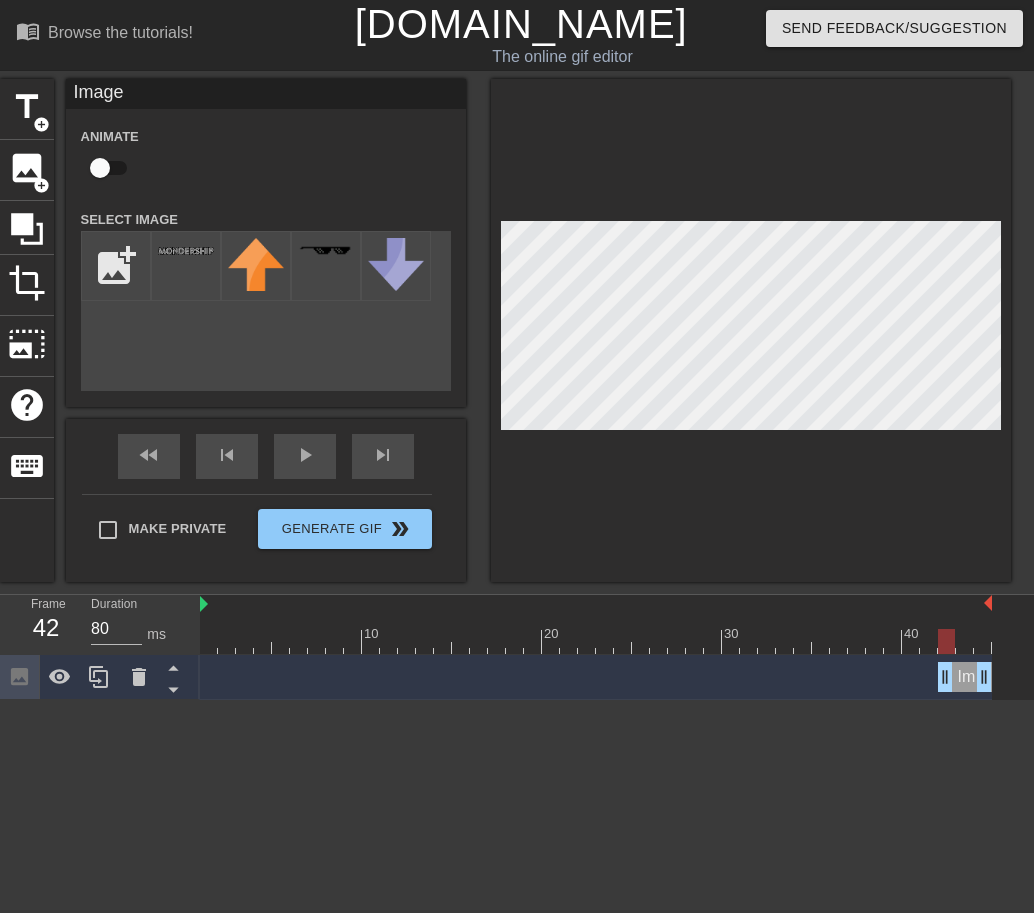 drag, startPoint x: 964, startPoint y: 634, endPoint x: 949, endPoint y: 640, distance: 16.155495 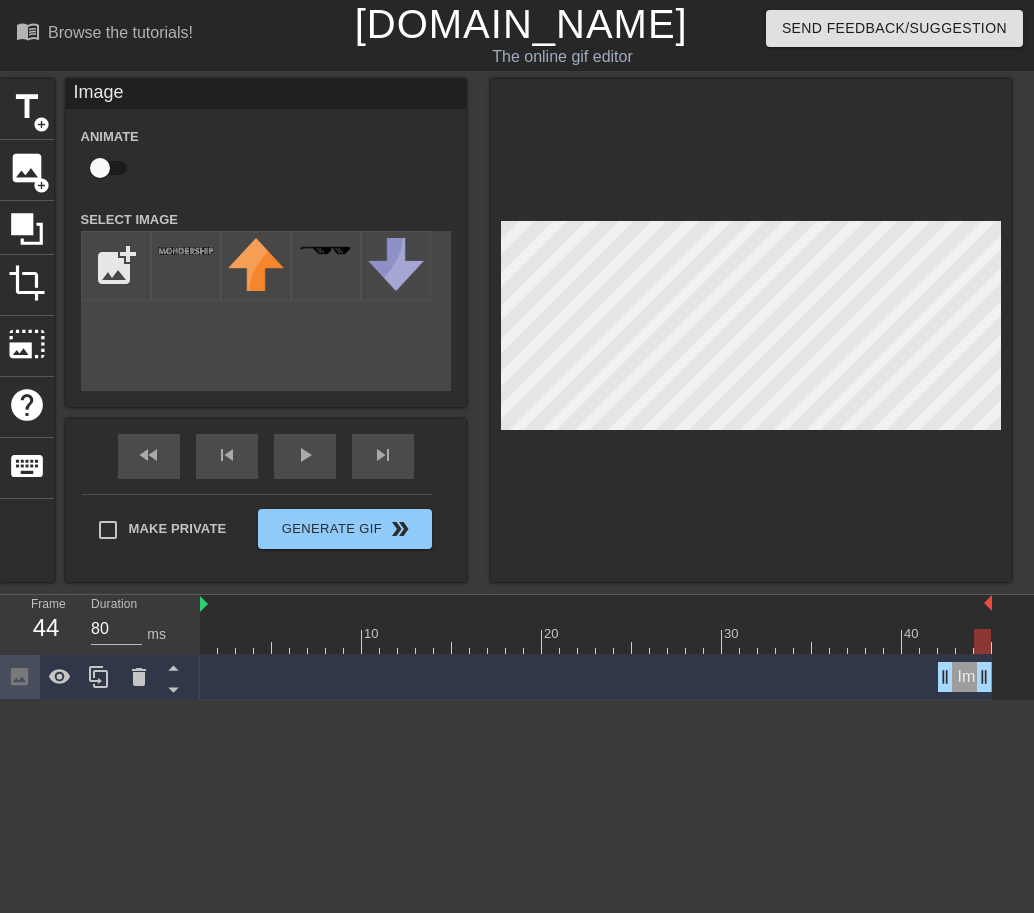drag, startPoint x: 984, startPoint y: 679, endPoint x: 1031, endPoint y: 676, distance: 47.095646 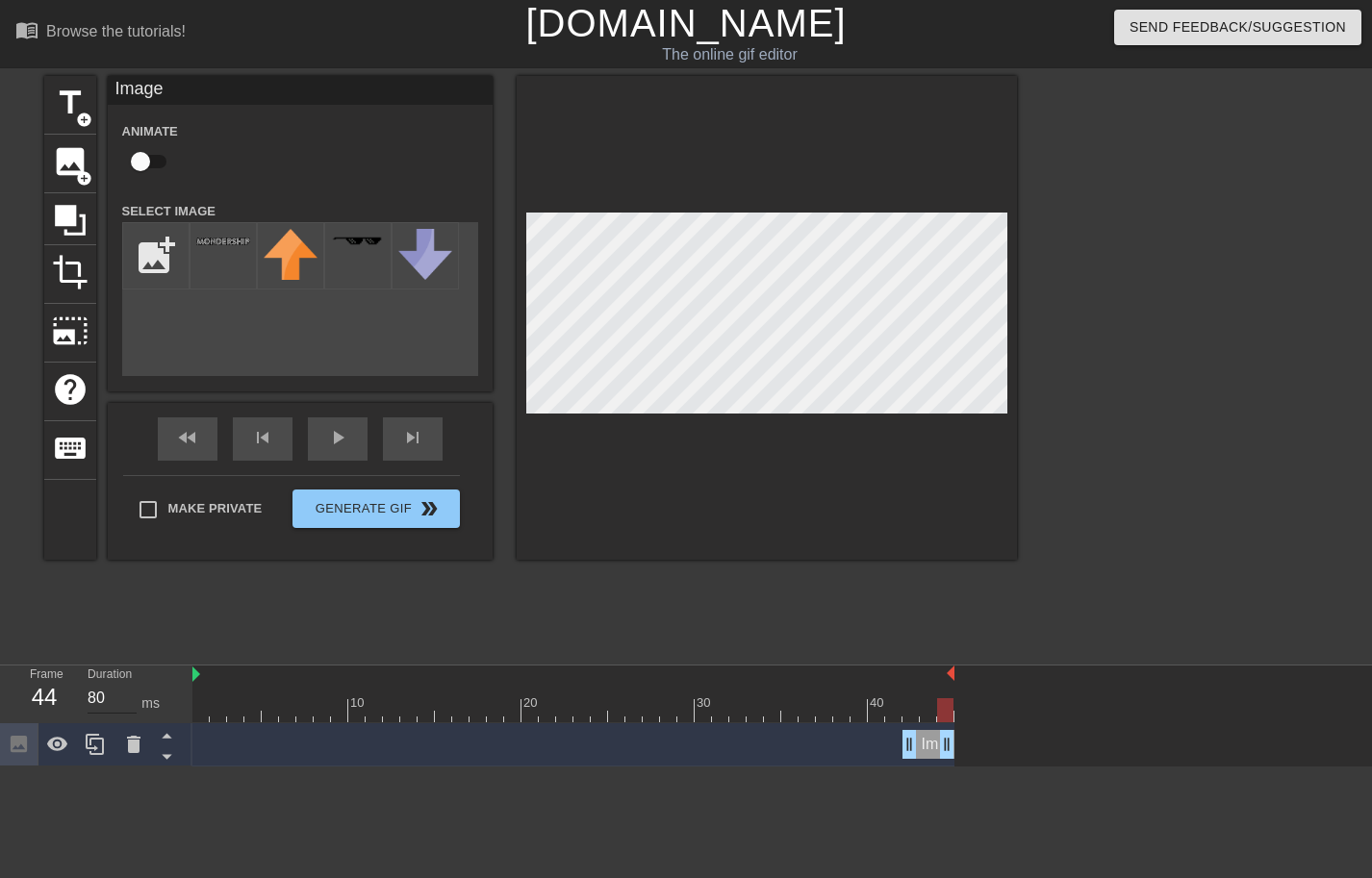 click on "80" at bounding box center [112, 698] 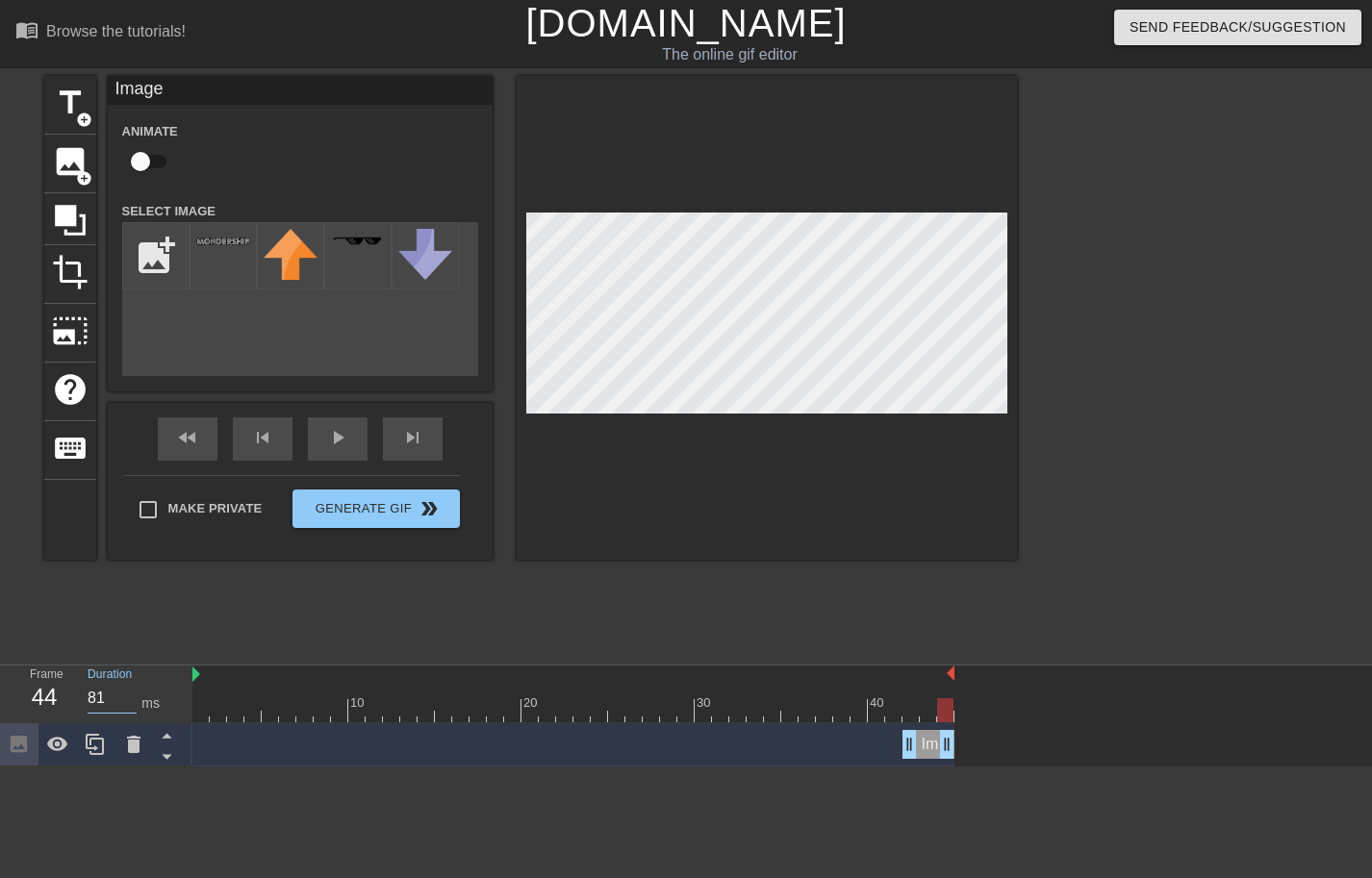 click on "81" at bounding box center (112, 698) 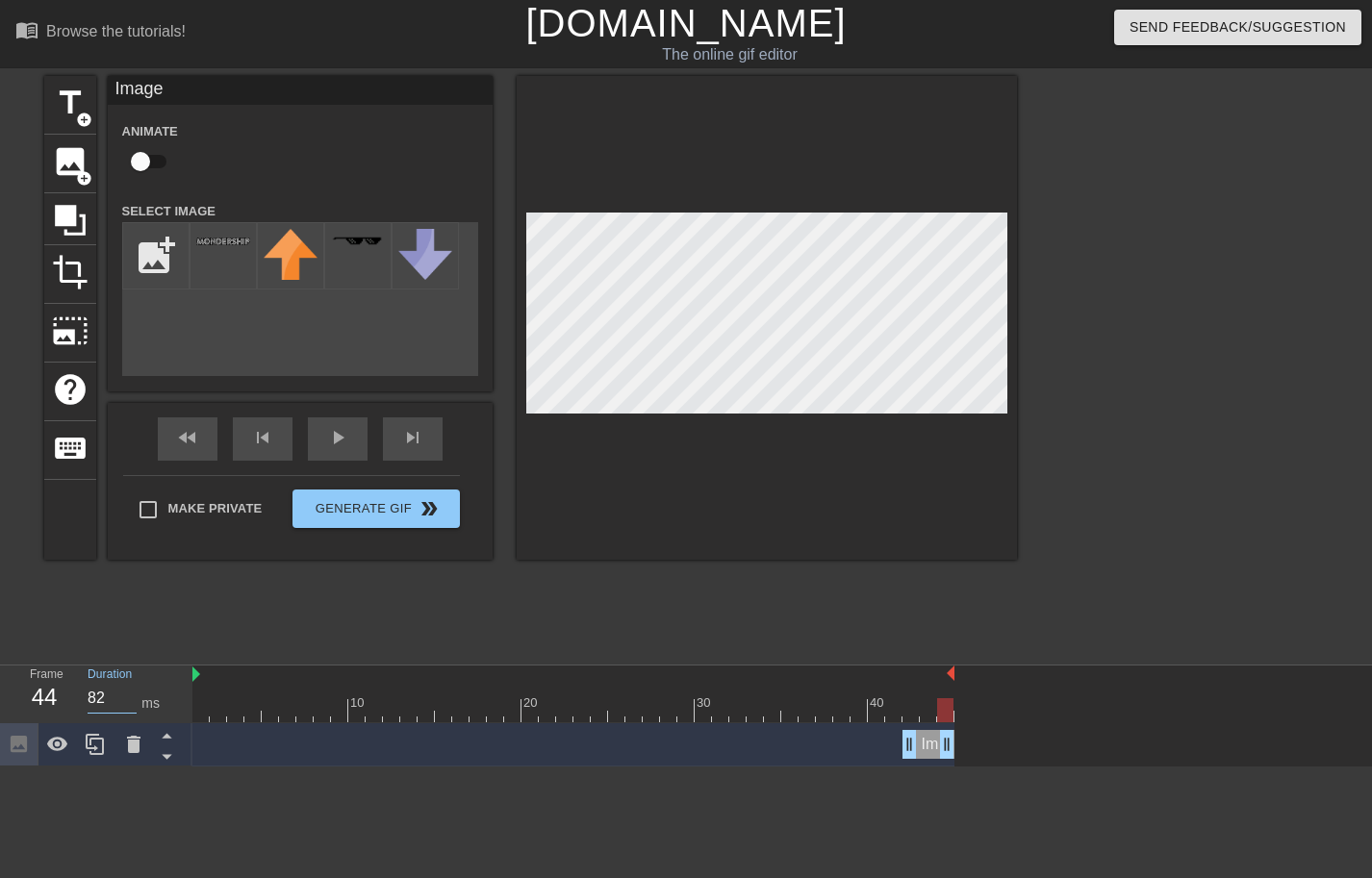 click on "82" at bounding box center [112, 698] 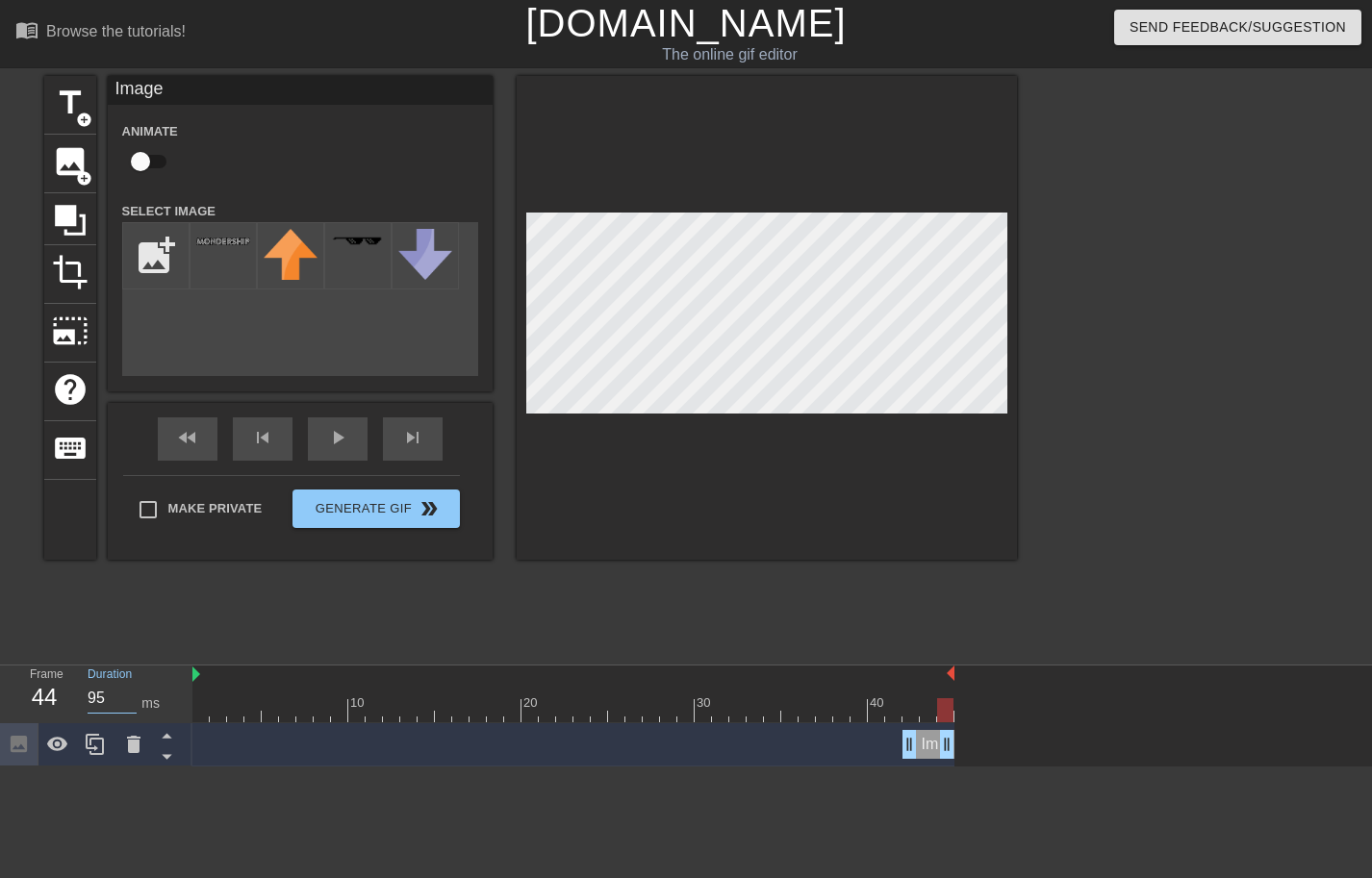 click on "95" at bounding box center (112, 698) 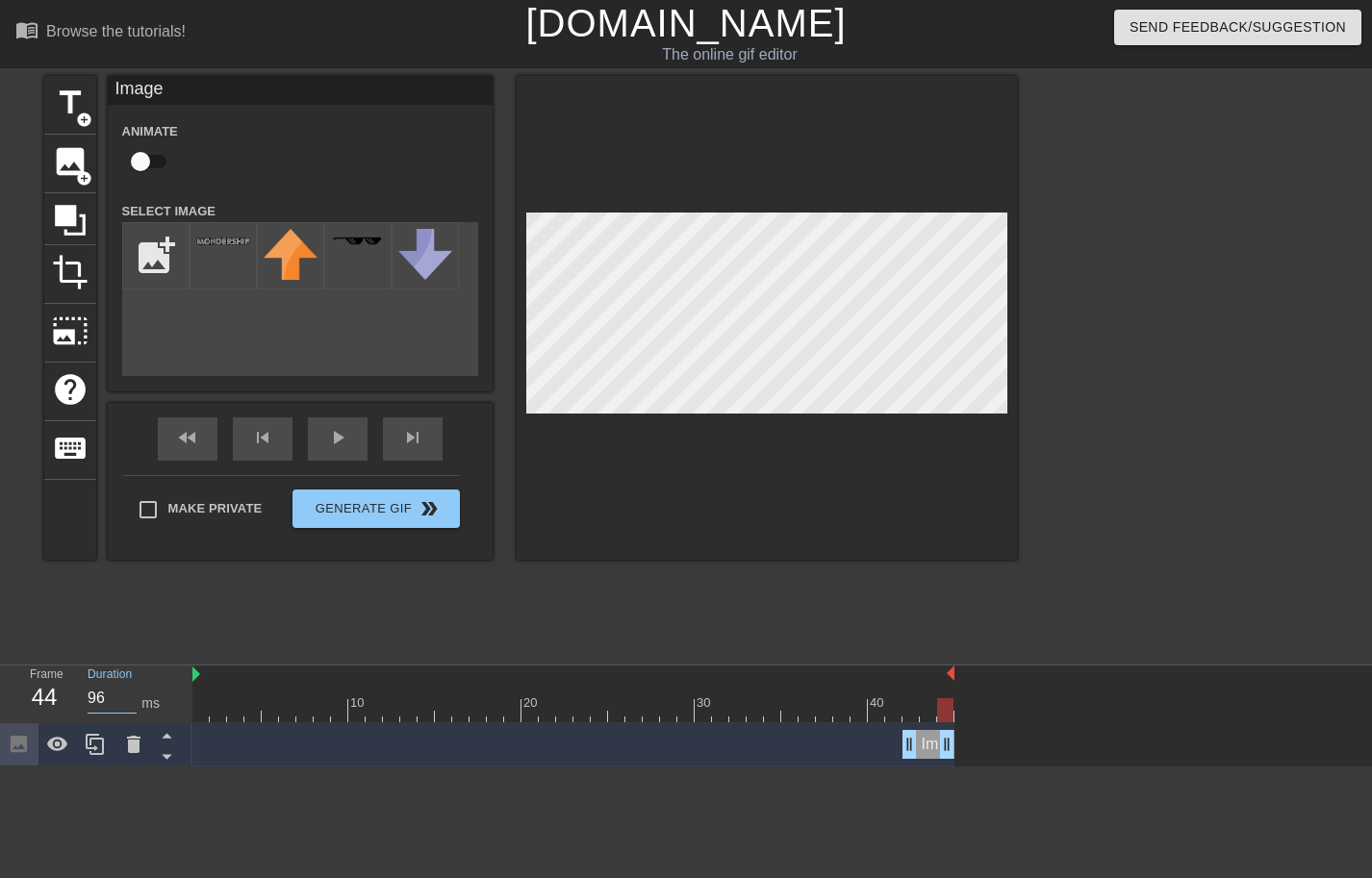 click on "96" at bounding box center [112, 698] 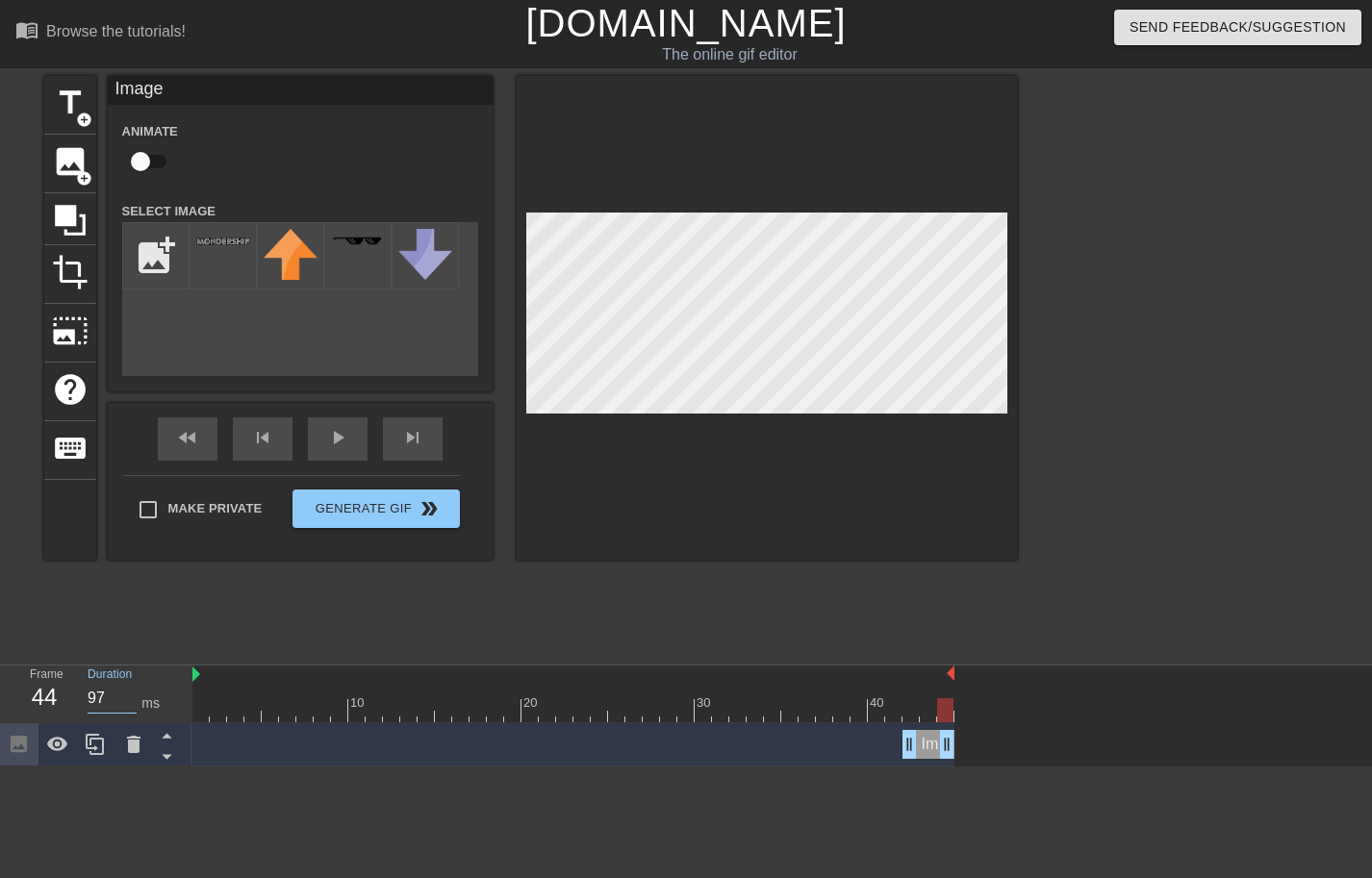 click on "97" at bounding box center [112, 698] 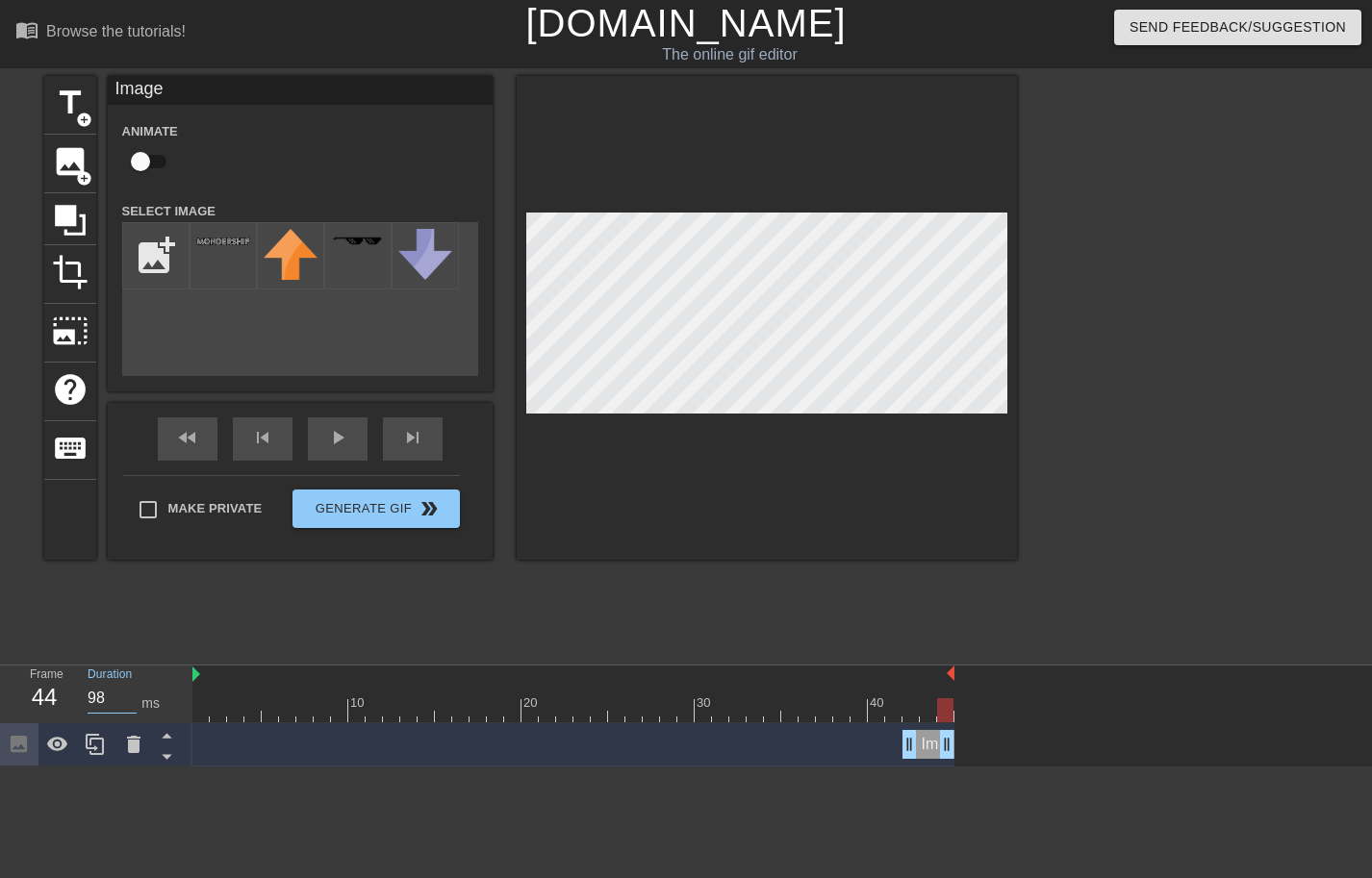 click on "98" at bounding box center [112, 698] 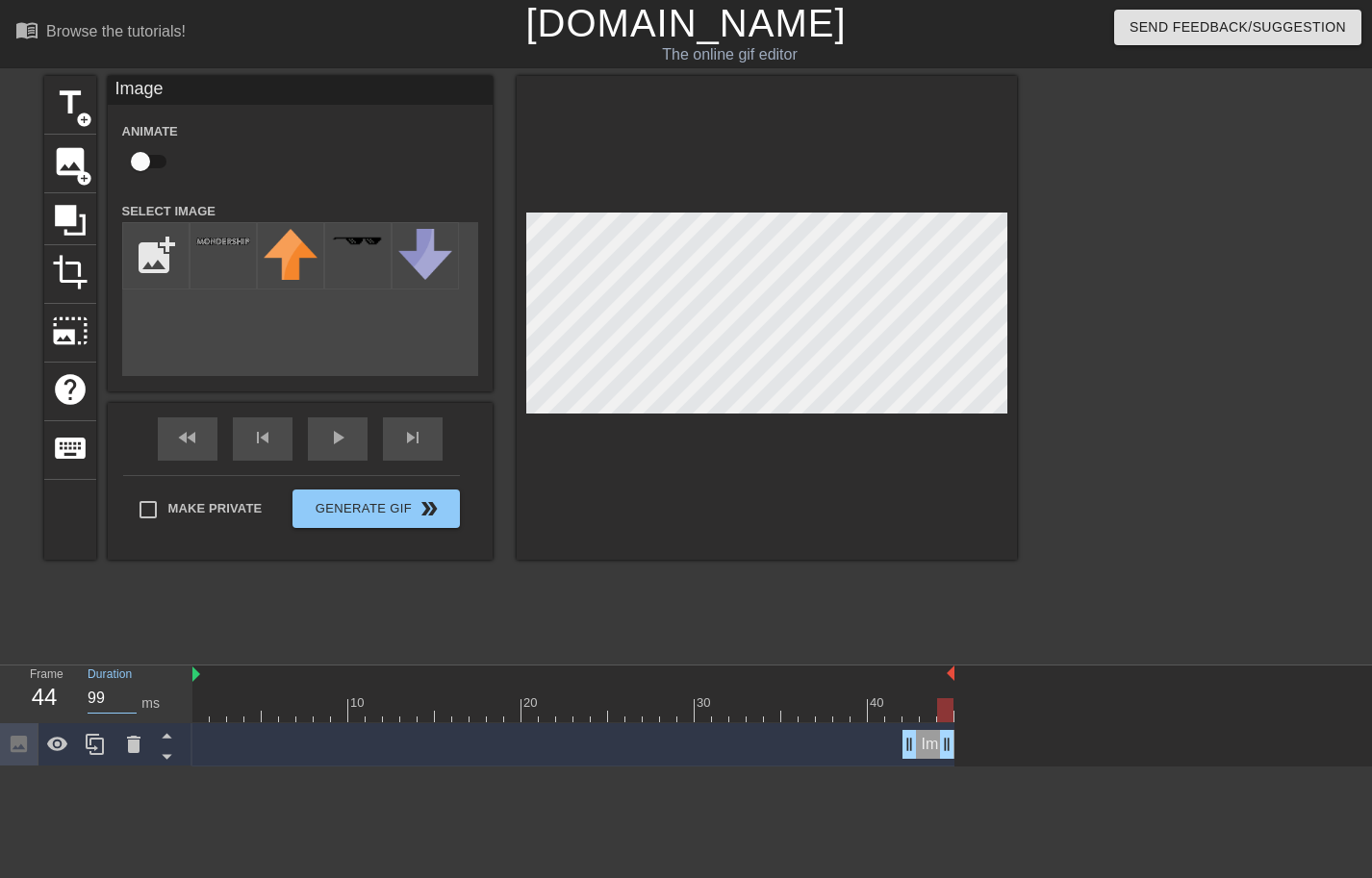 click on "99" at bounding box center (112, 698) 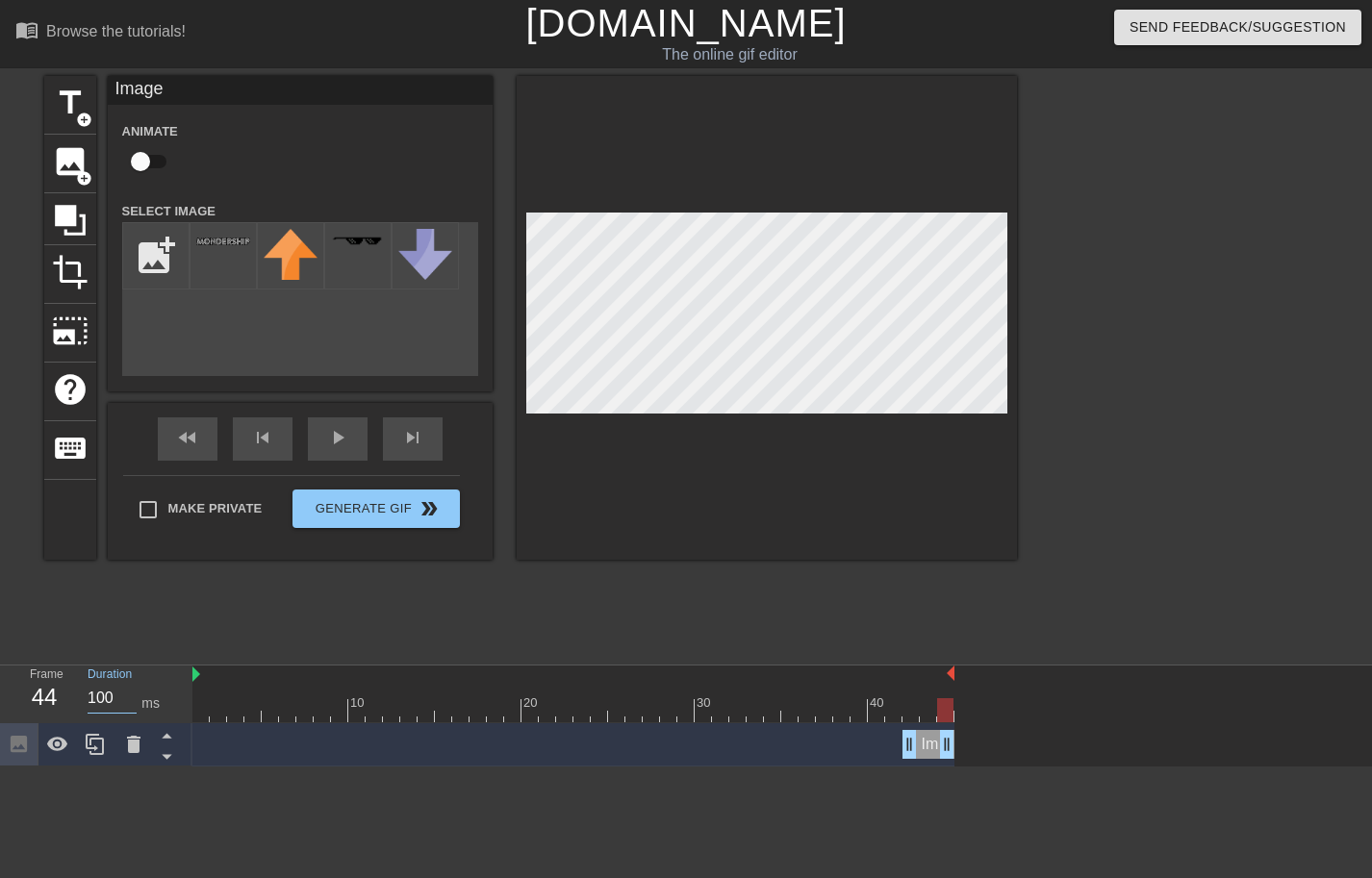 click on "100" at bounding box center [112, 698] 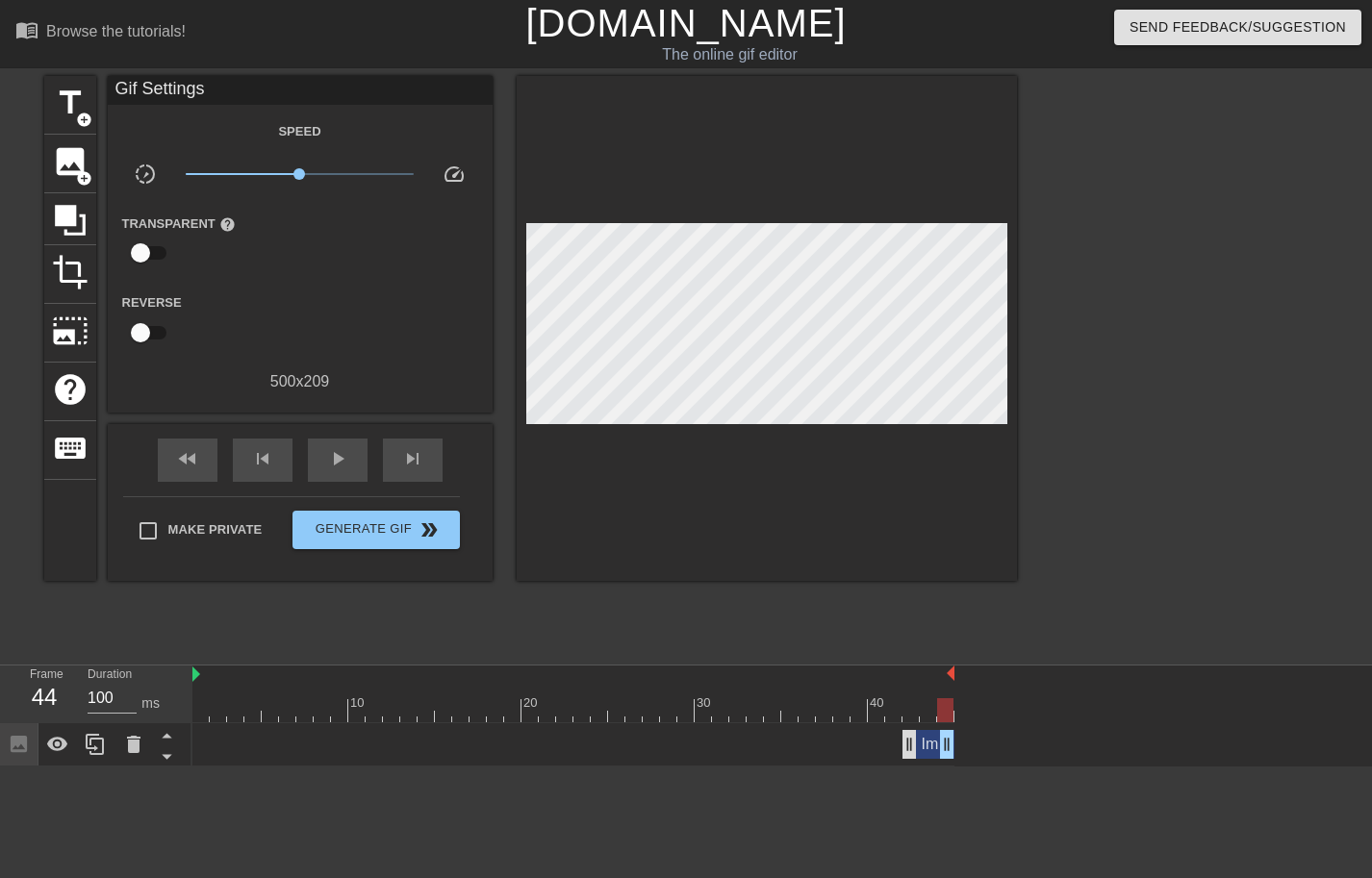 type on "80" 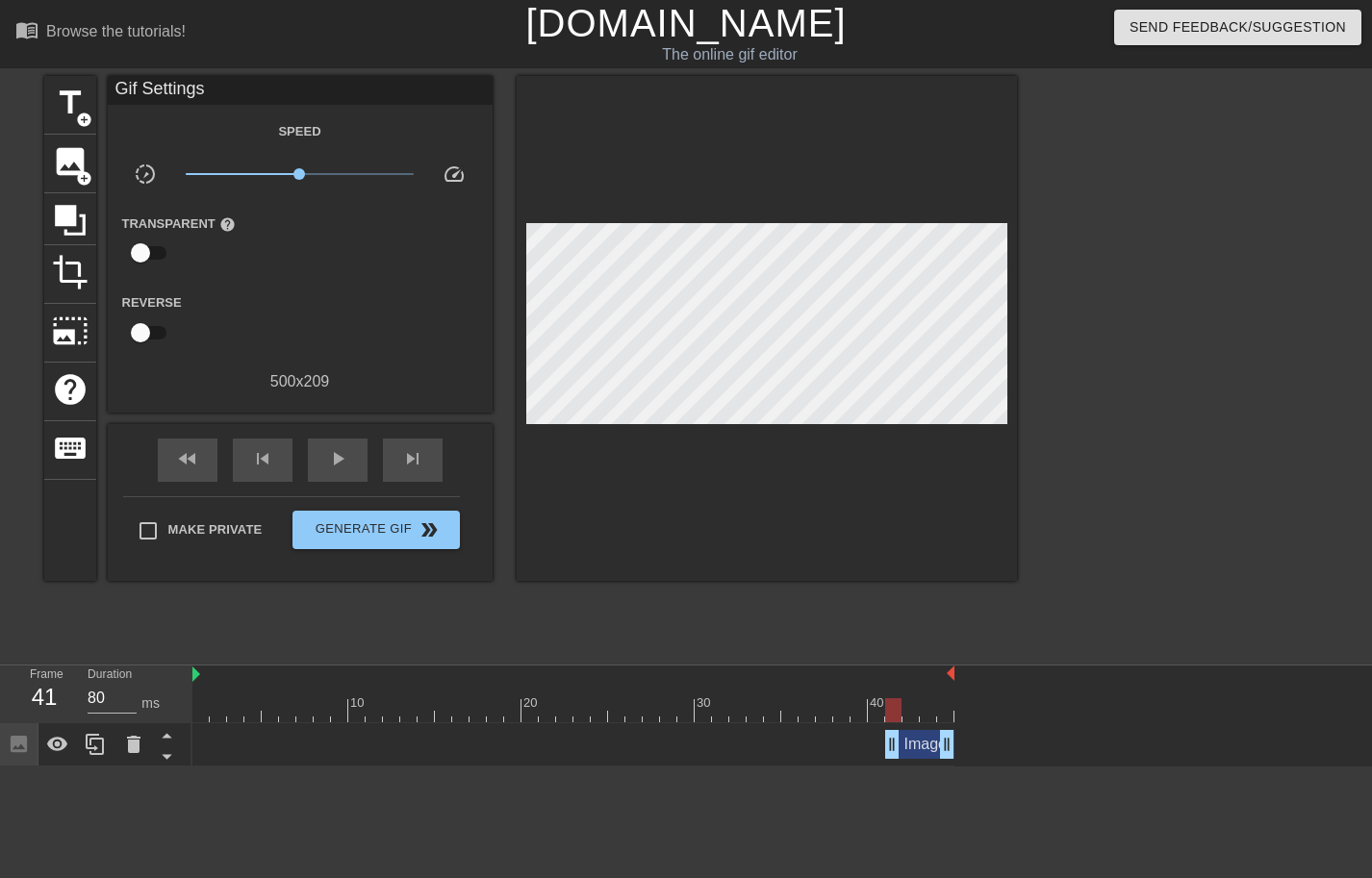 drag, startPoint x: 903, startPoint y: 740, endPoint x: 886, endPoint y: 741, distance: 17.029386 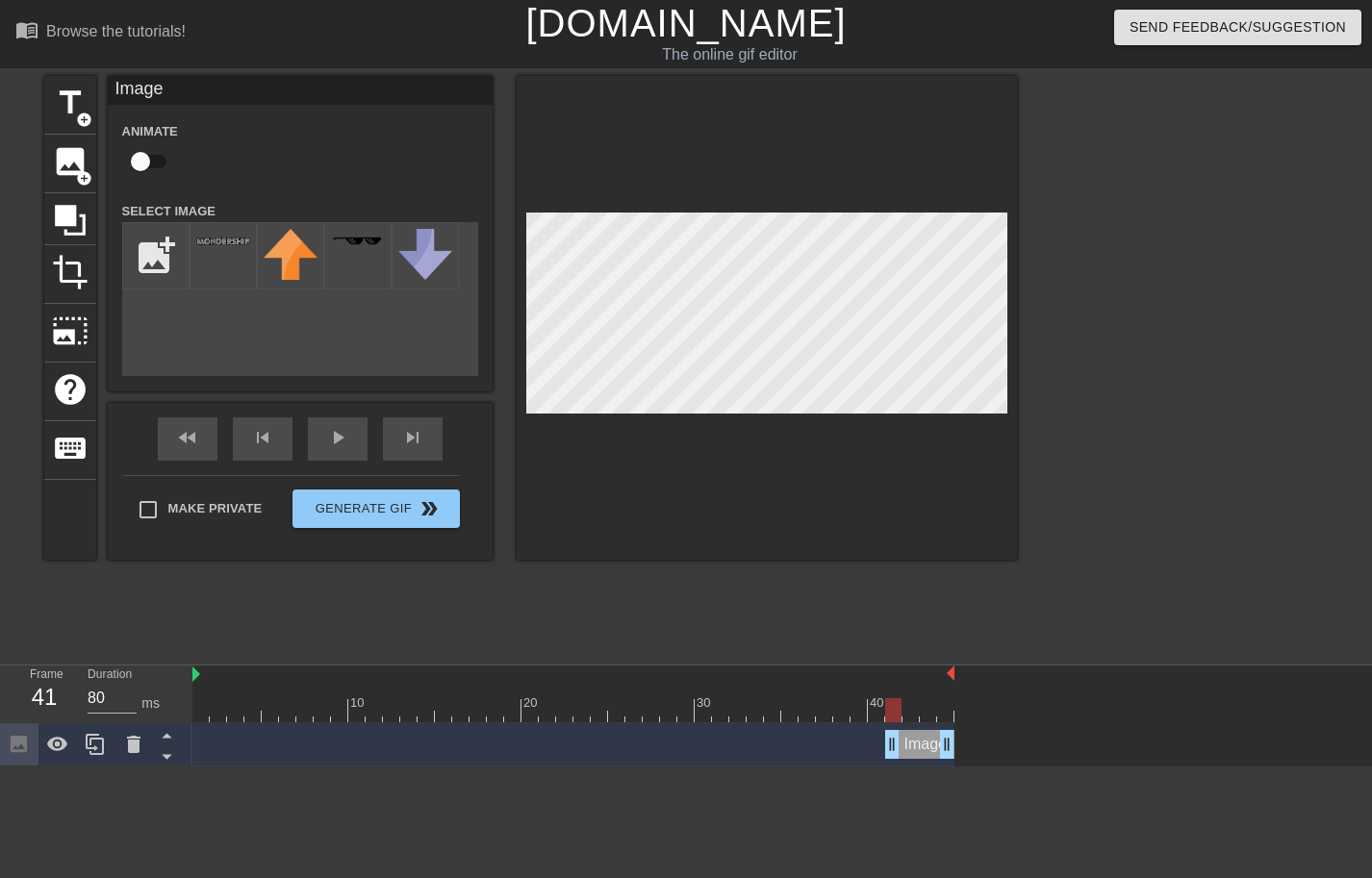 click on "10                                         20                                         30                                         40                     Image drag_handle drag_handle" at bounding box center [782, 715] 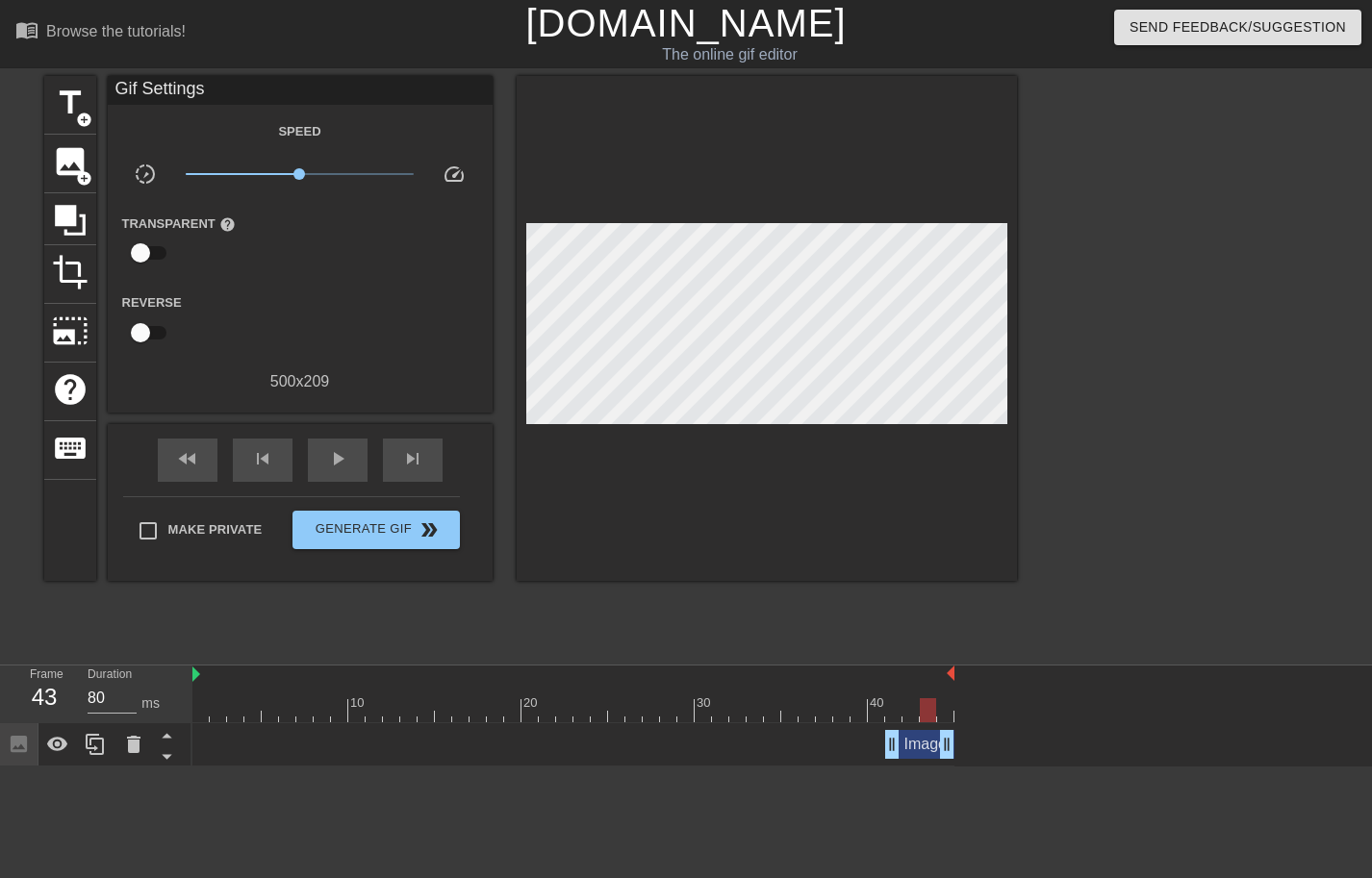 click at bounding box center (573, 710) 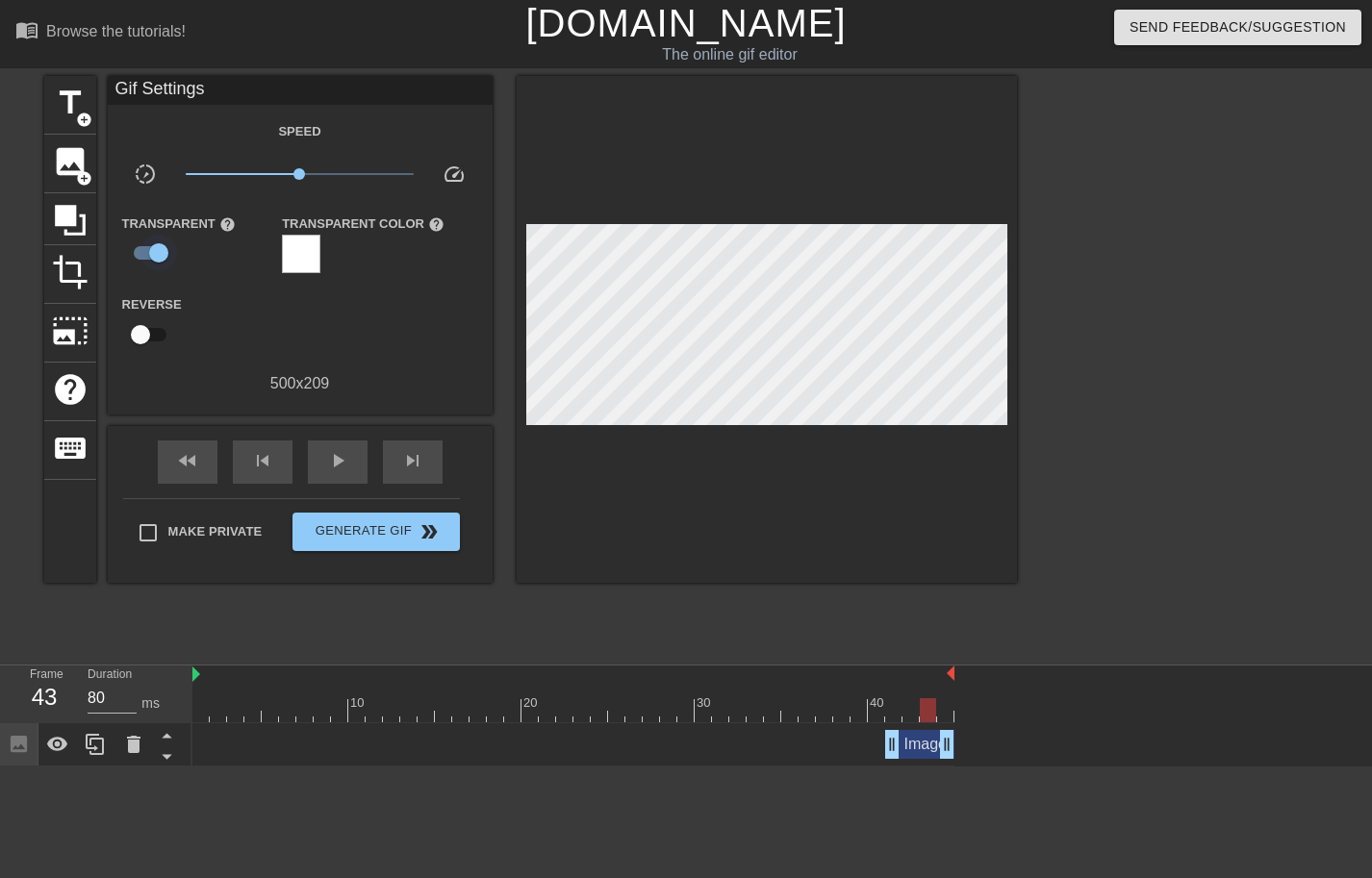 click at bounding box center [159, 253] 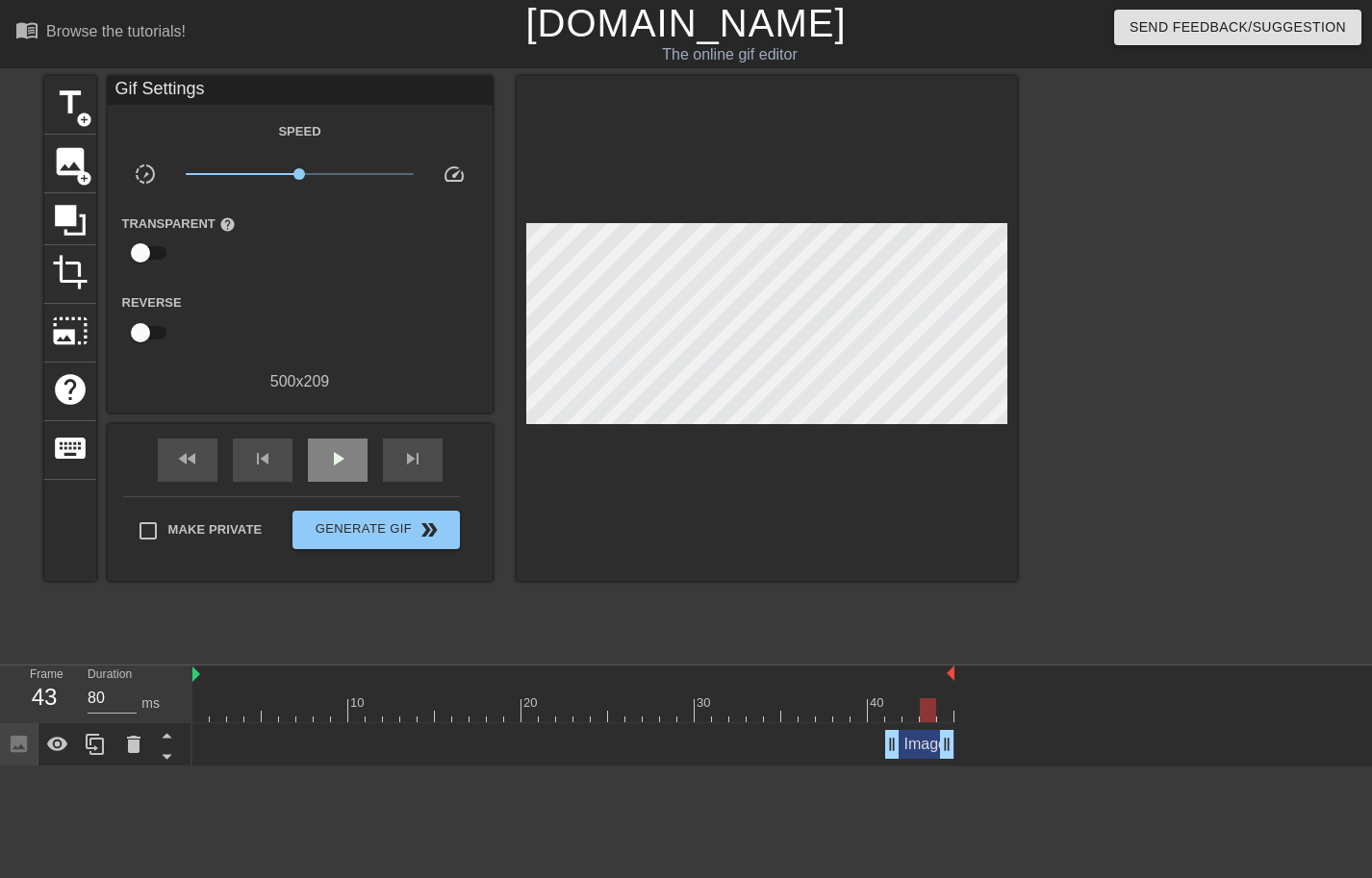 click on "play_arrow" at bounding box center (338, 459) 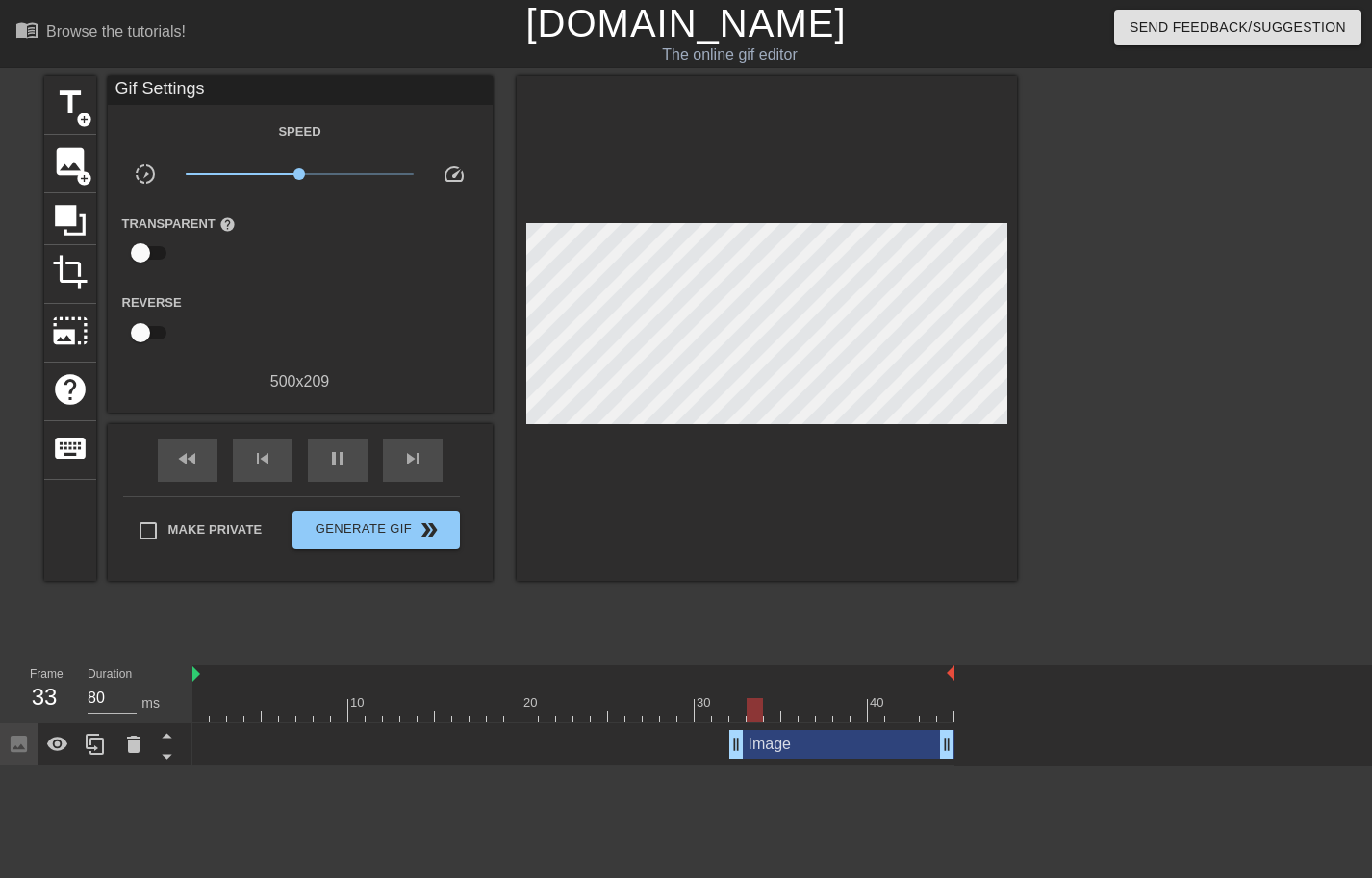 drag, startPoint x: 894, startPoint y: 743, endPoint x: 739, endPoint y: 736, distance: 155.15798 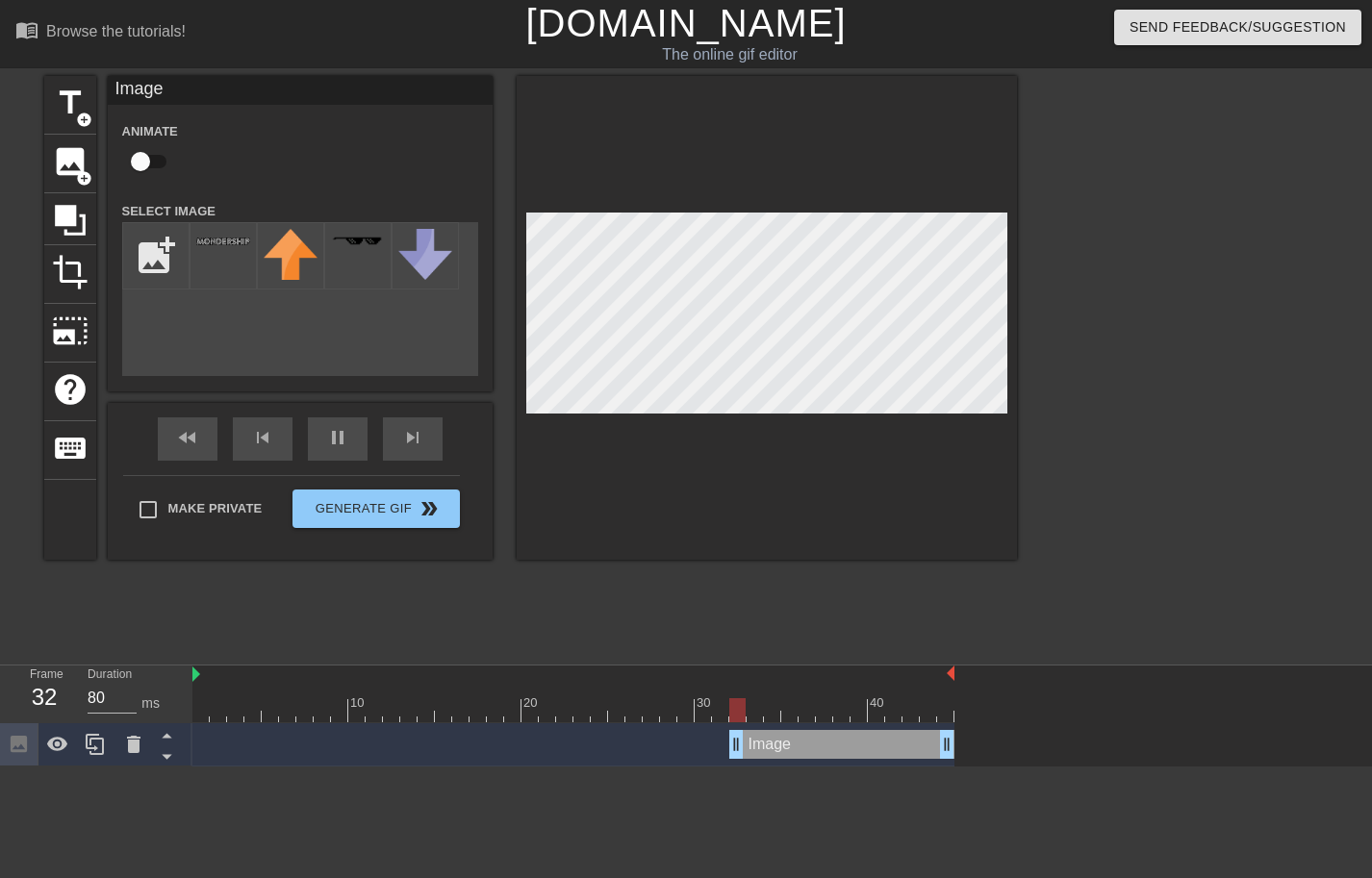 drag, startPoint x: 895, startPoint y: 754, endPoint x: 1089, endPoint y: 712, distance: 198.49433 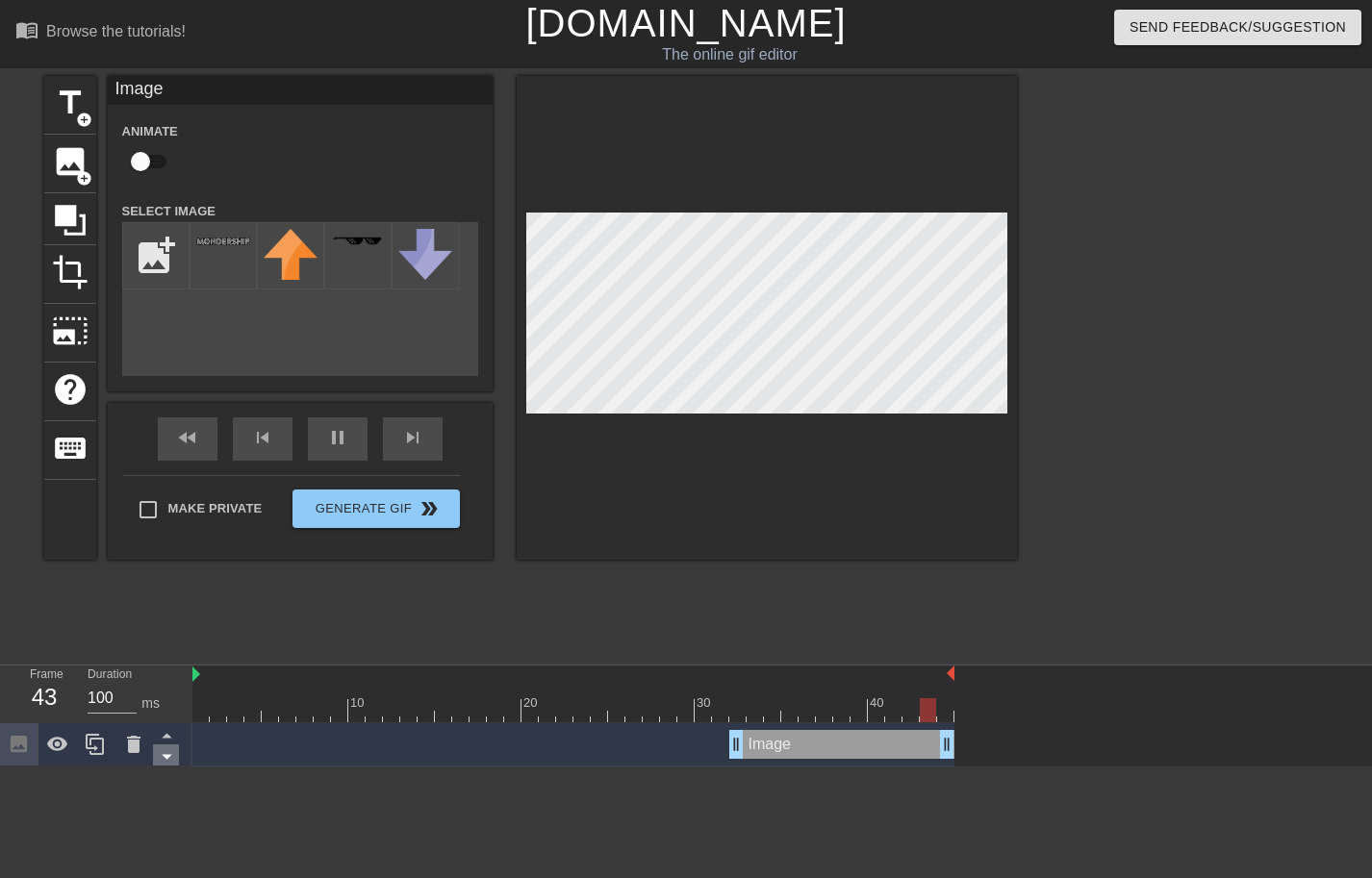 click 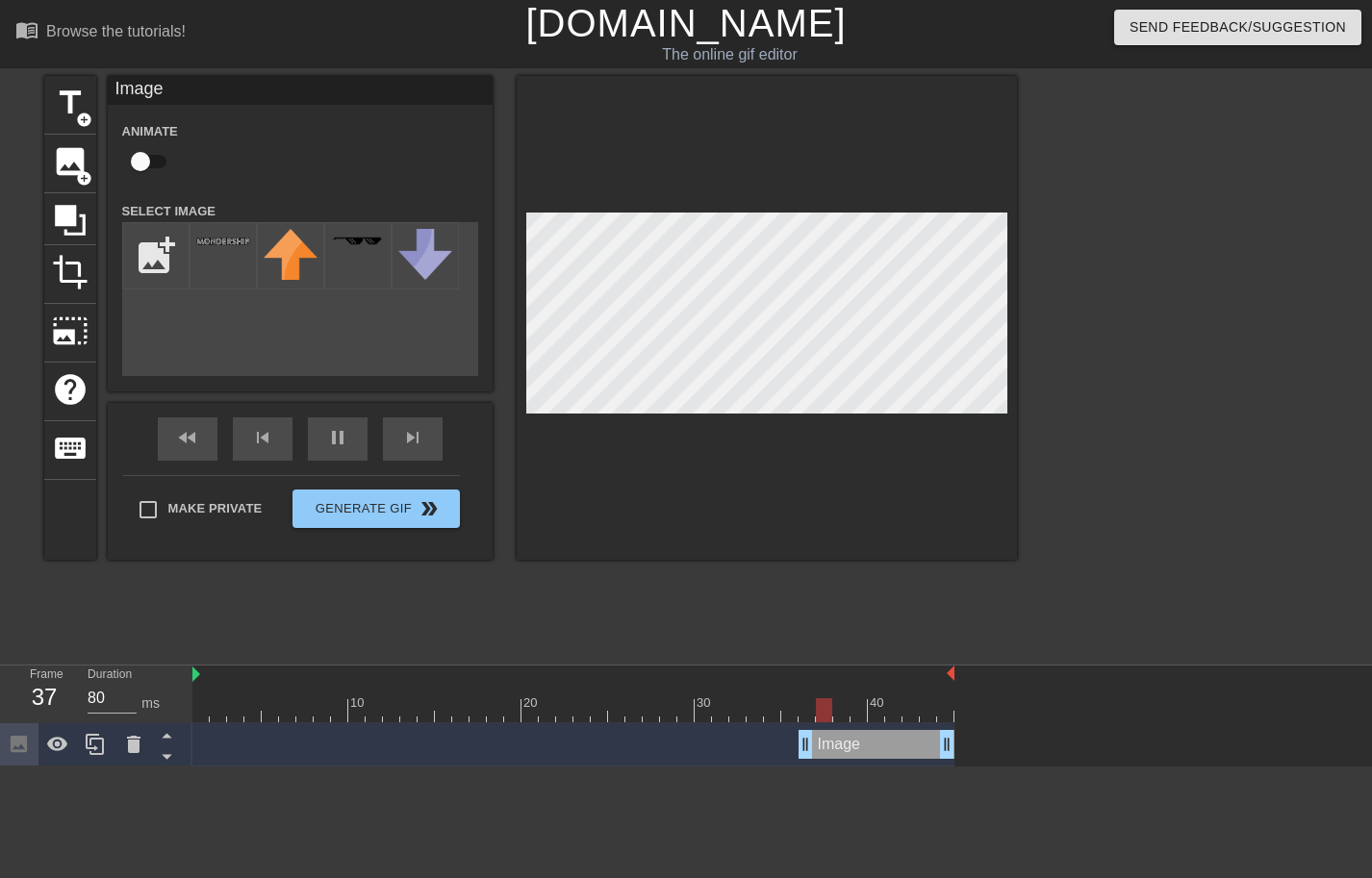 drag, startPoint x: 739, startPoint y: 744, endPoint x: 806, endPoint y: 757, distance: 68.24954 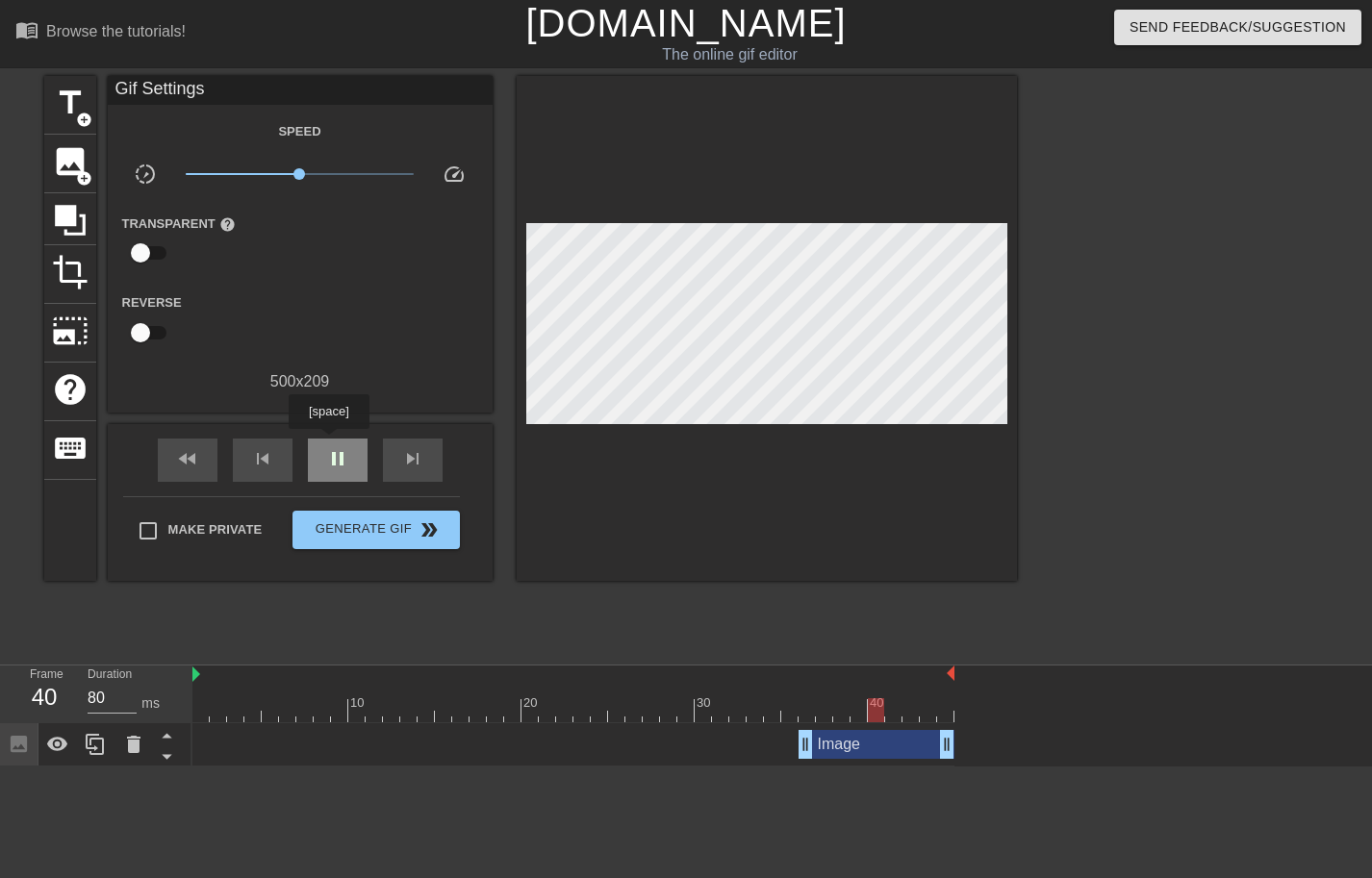 click on "pause" at bounding box center (338, 460) 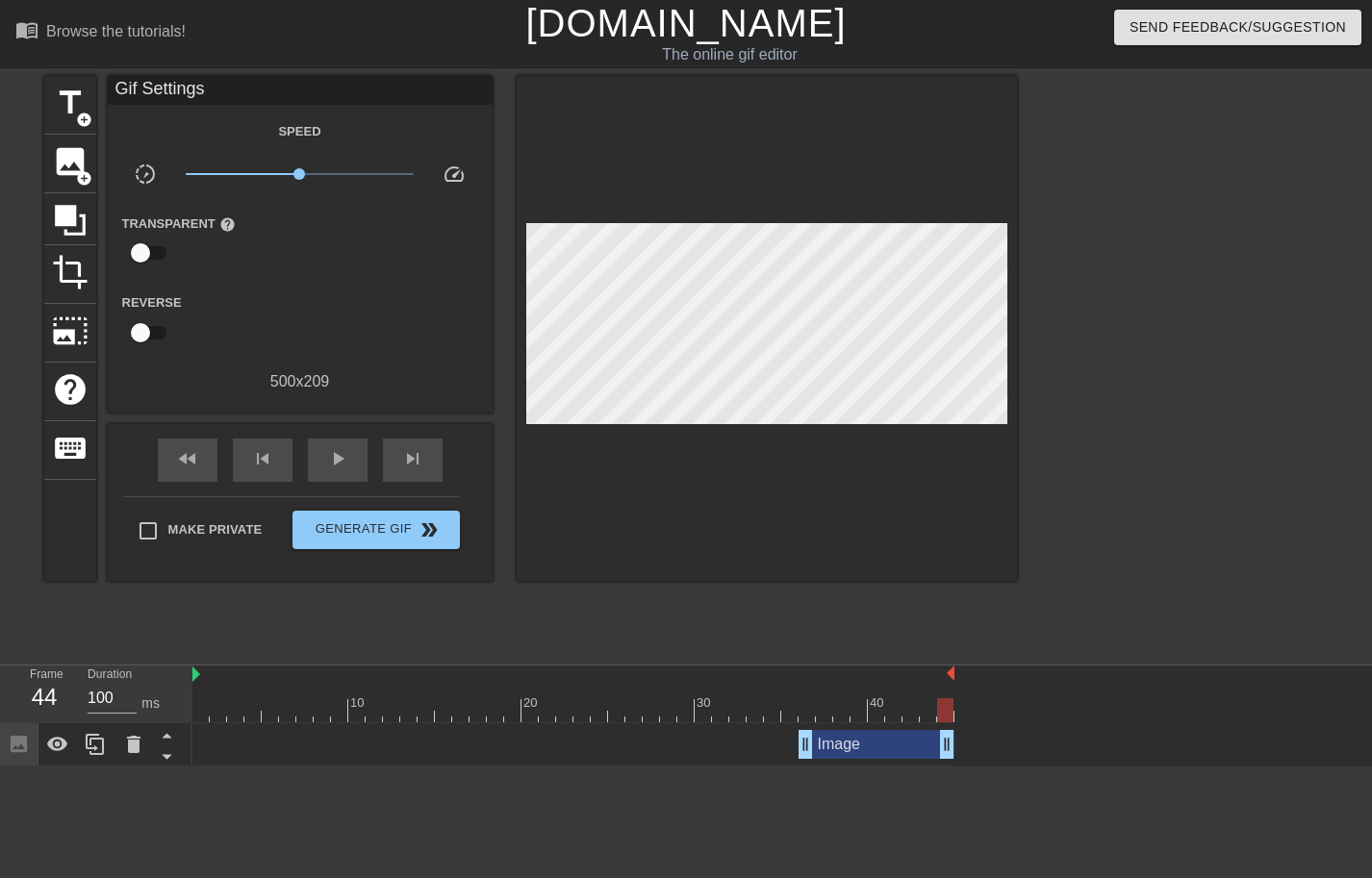 click on "Image drag_handle drag_handle" at bounding box center (782, 744) 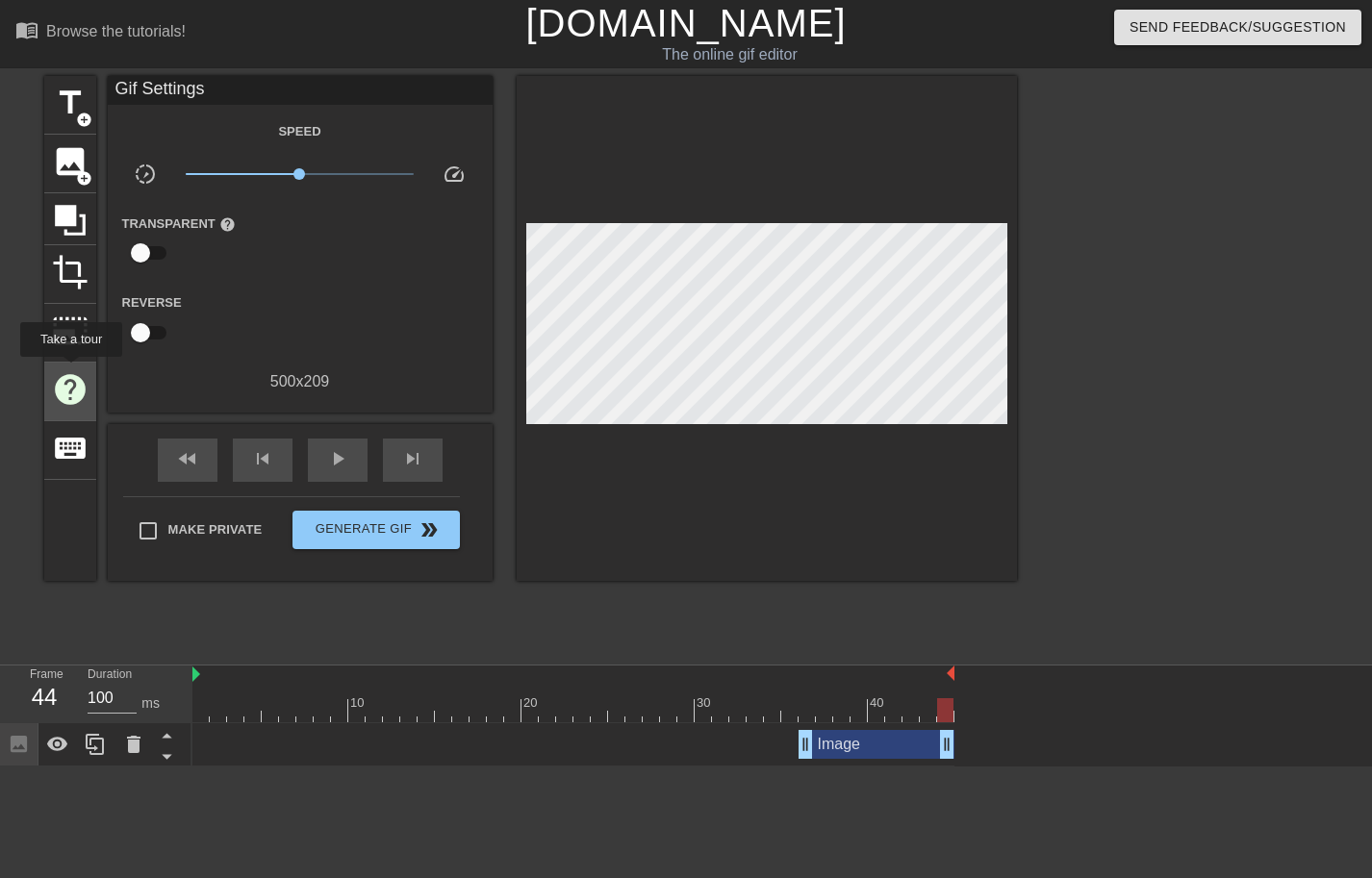 click on "help" at bounding box center [70, 389] 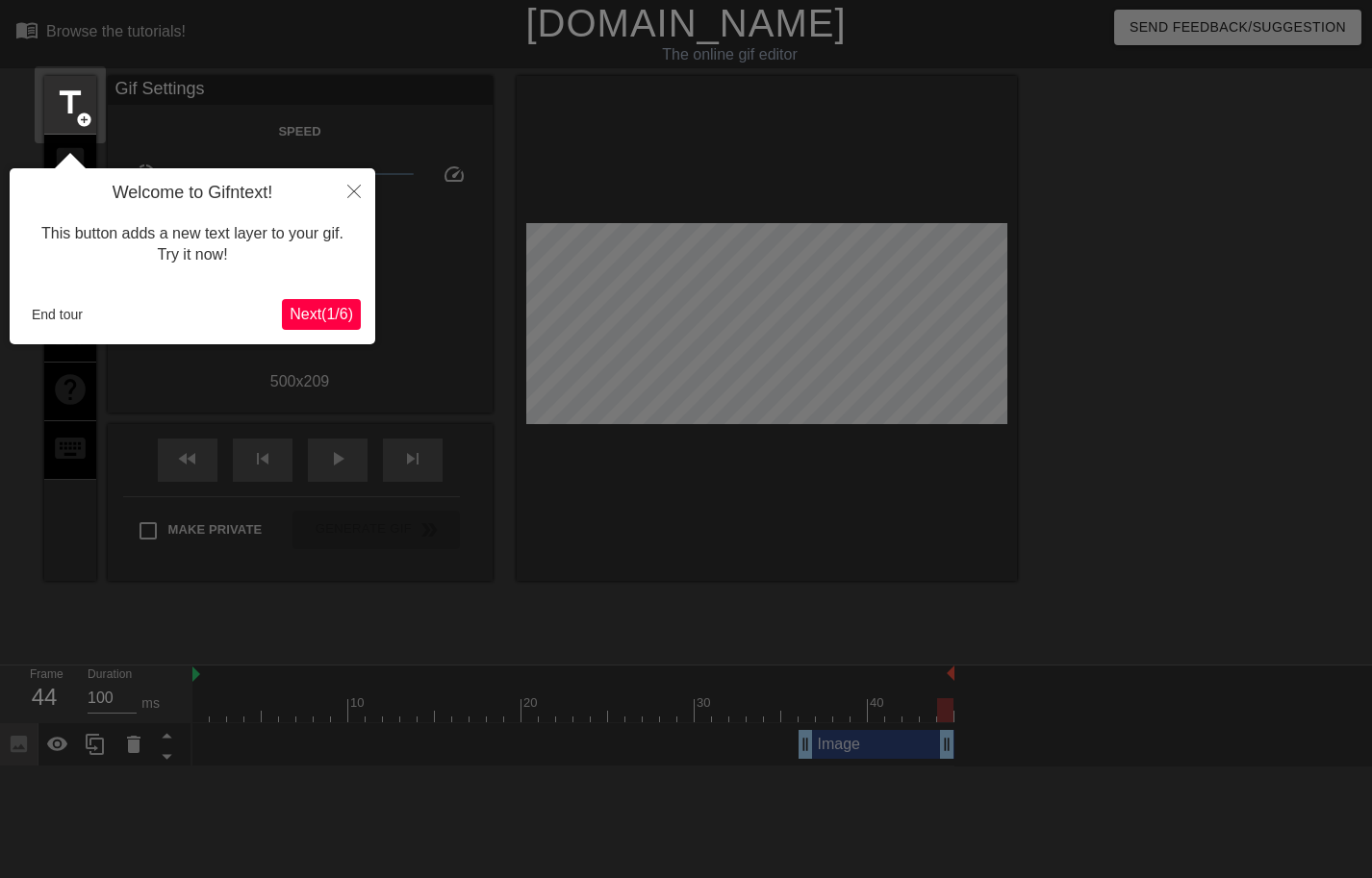 click on "Next  ( 1 / 6 )" at bounding box center (321, 314) 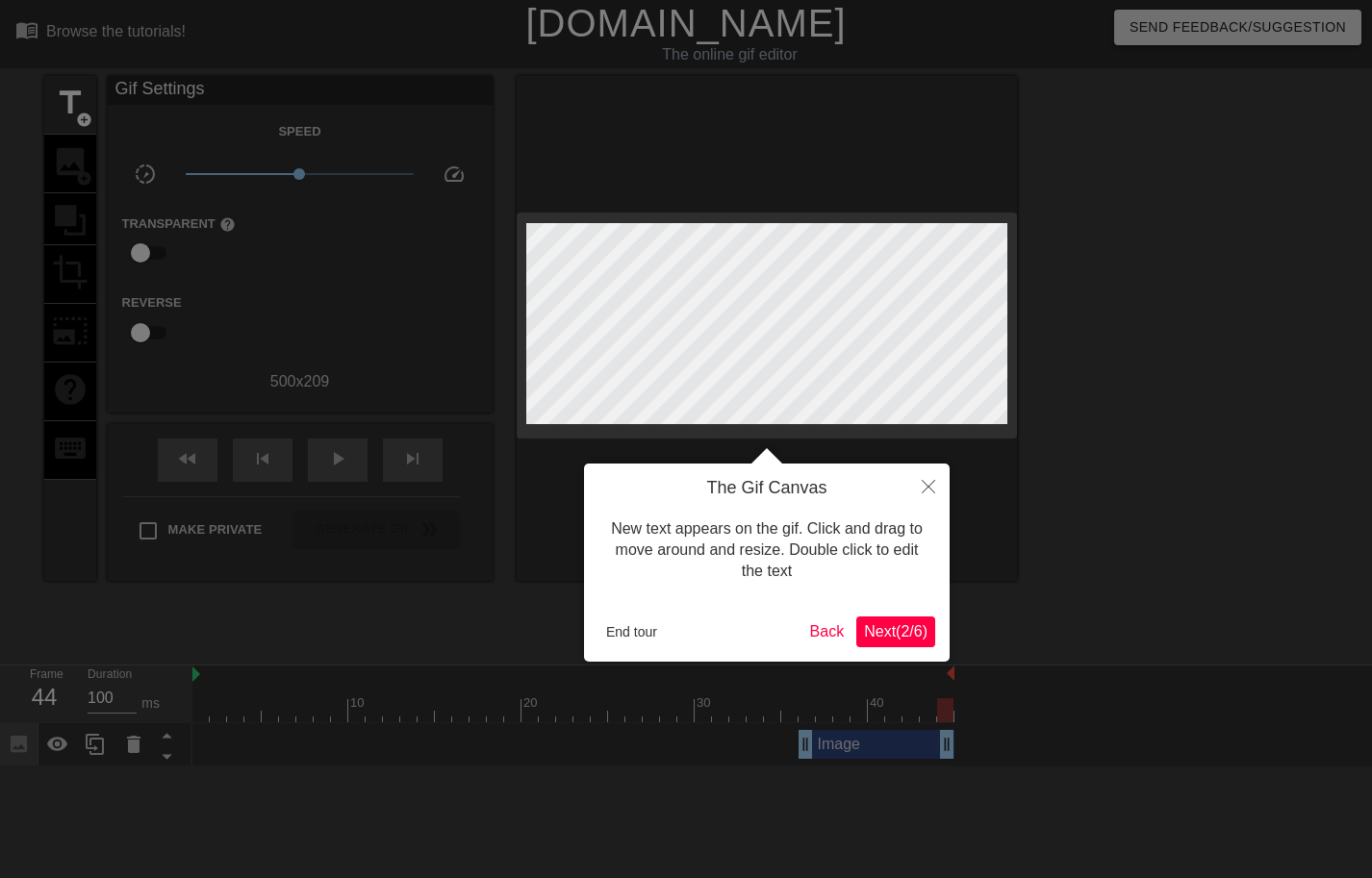 click on "Next  ( 2 / 6 )" at bounding box center [896, 631] 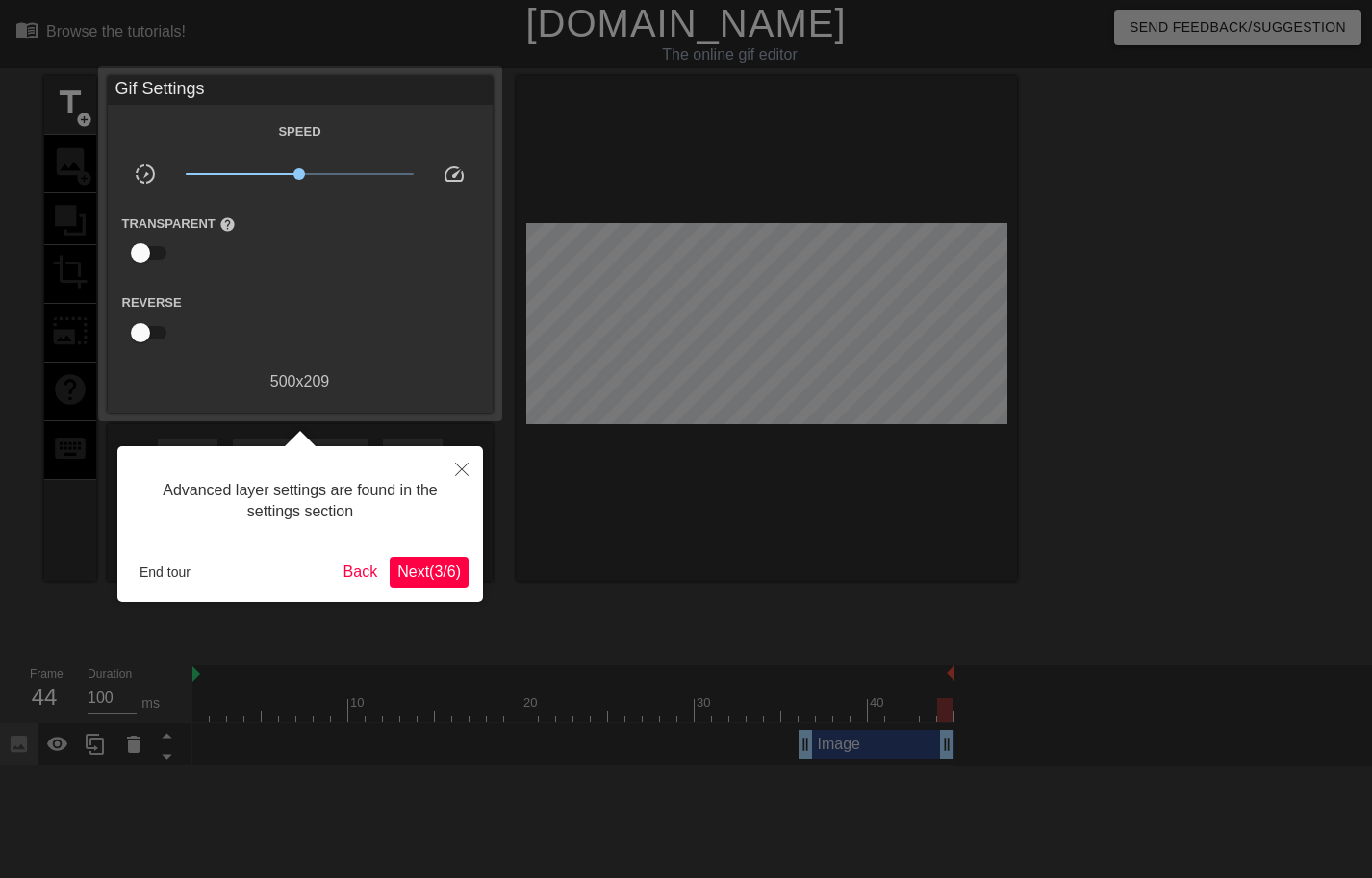 click on "Next  ( 3 / 6 )" at bounding box center [429, 571] 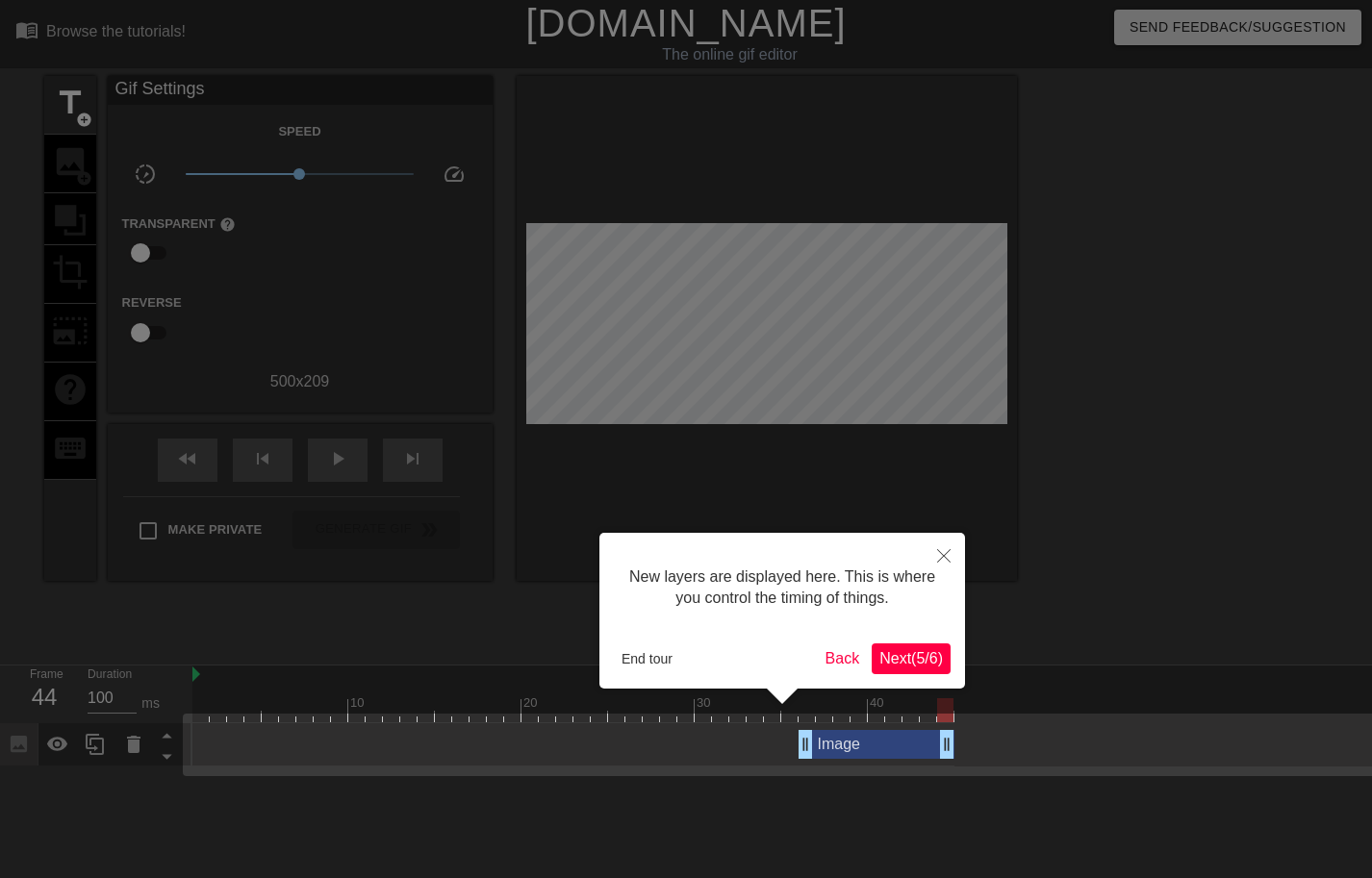 click on "Next  ( 5 / 6 )" at bounding box center [911, 658] 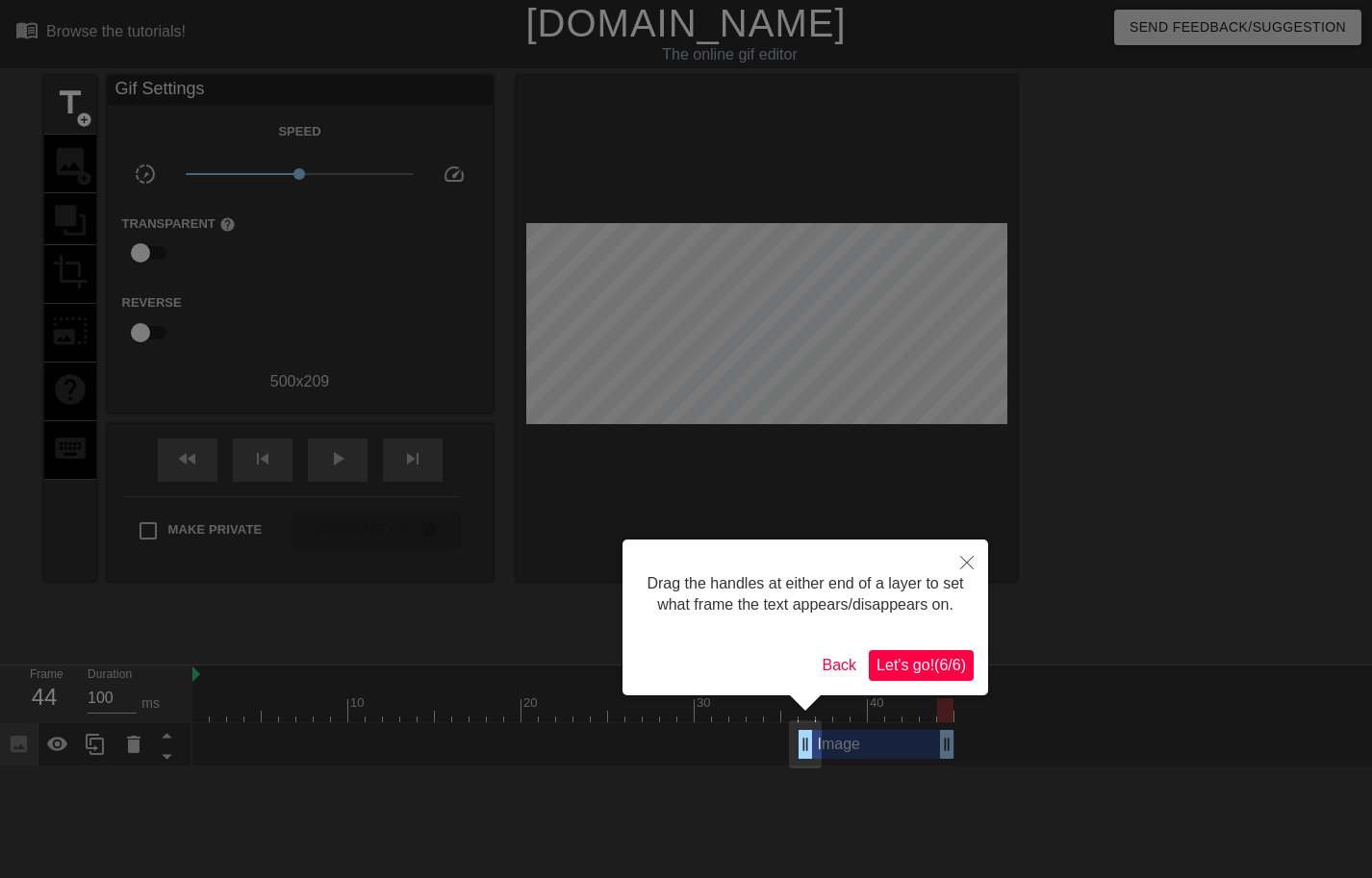 click on "Let's go!  ( 6 / 6 )" at bounding box center (921, 665) 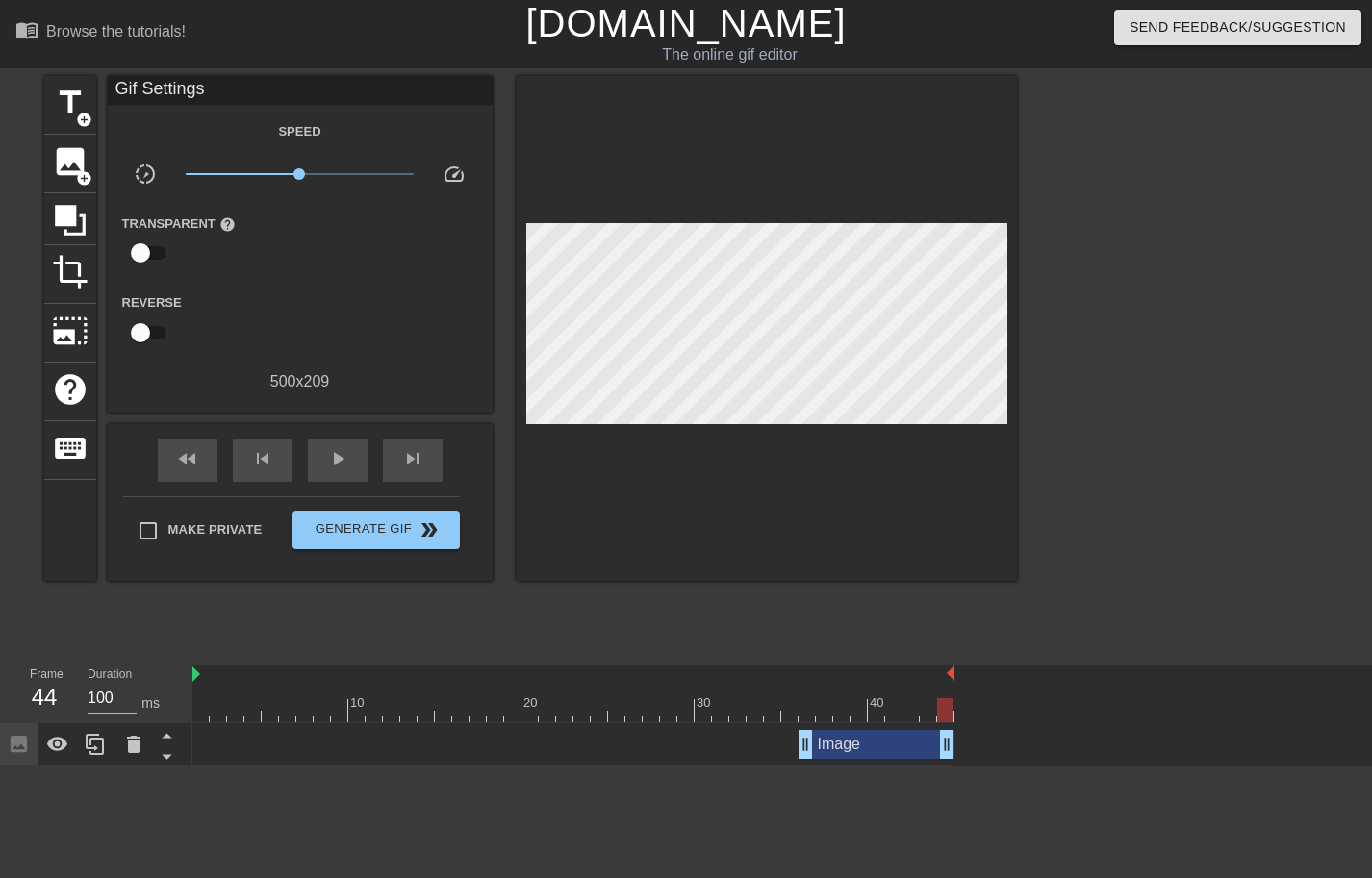 click on "10                                         20                                         30                                         40                     Image drag_handle drag_handle" at bounding box center [782, 715] 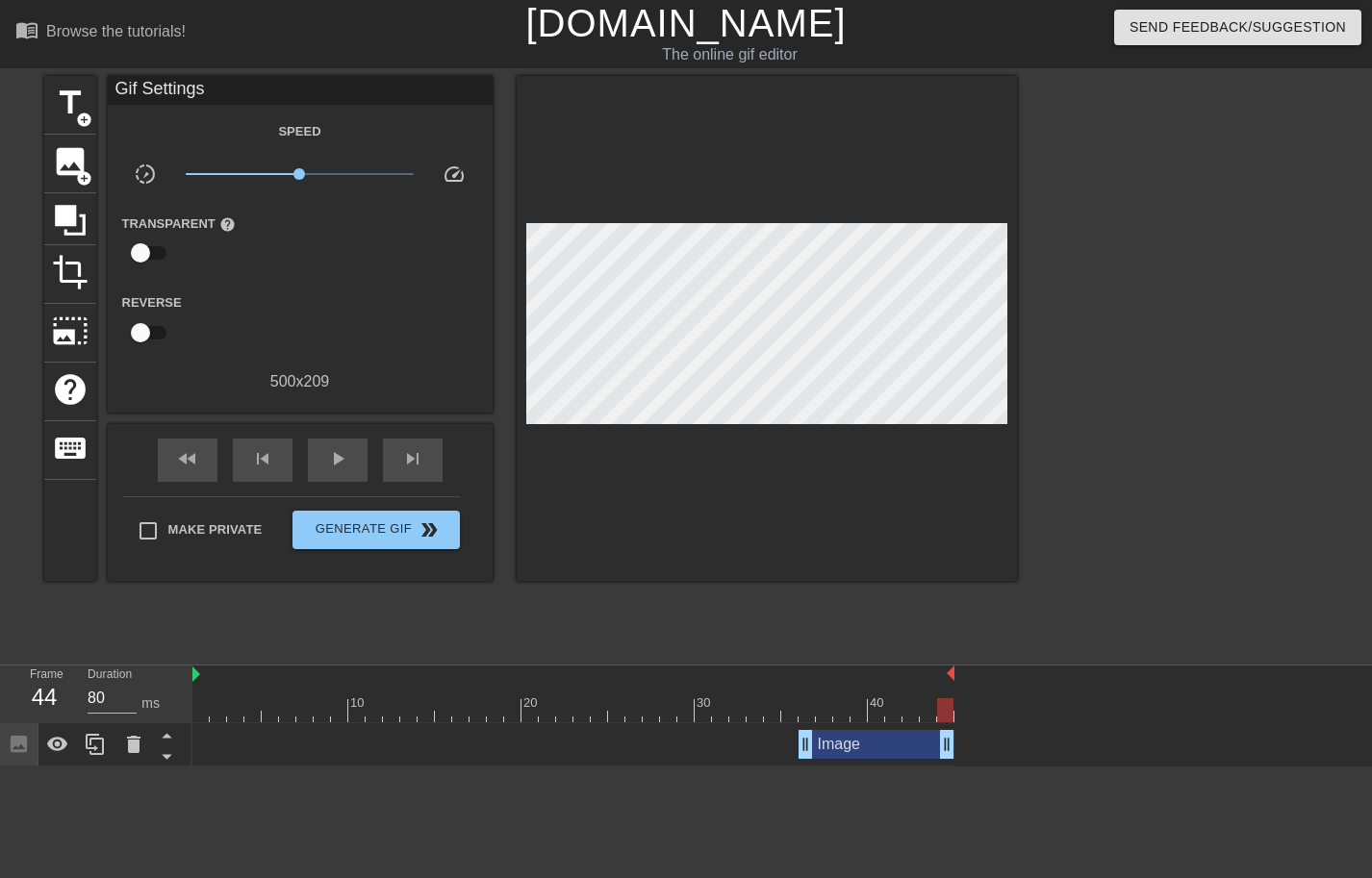 click at bounding box center (859, 696) 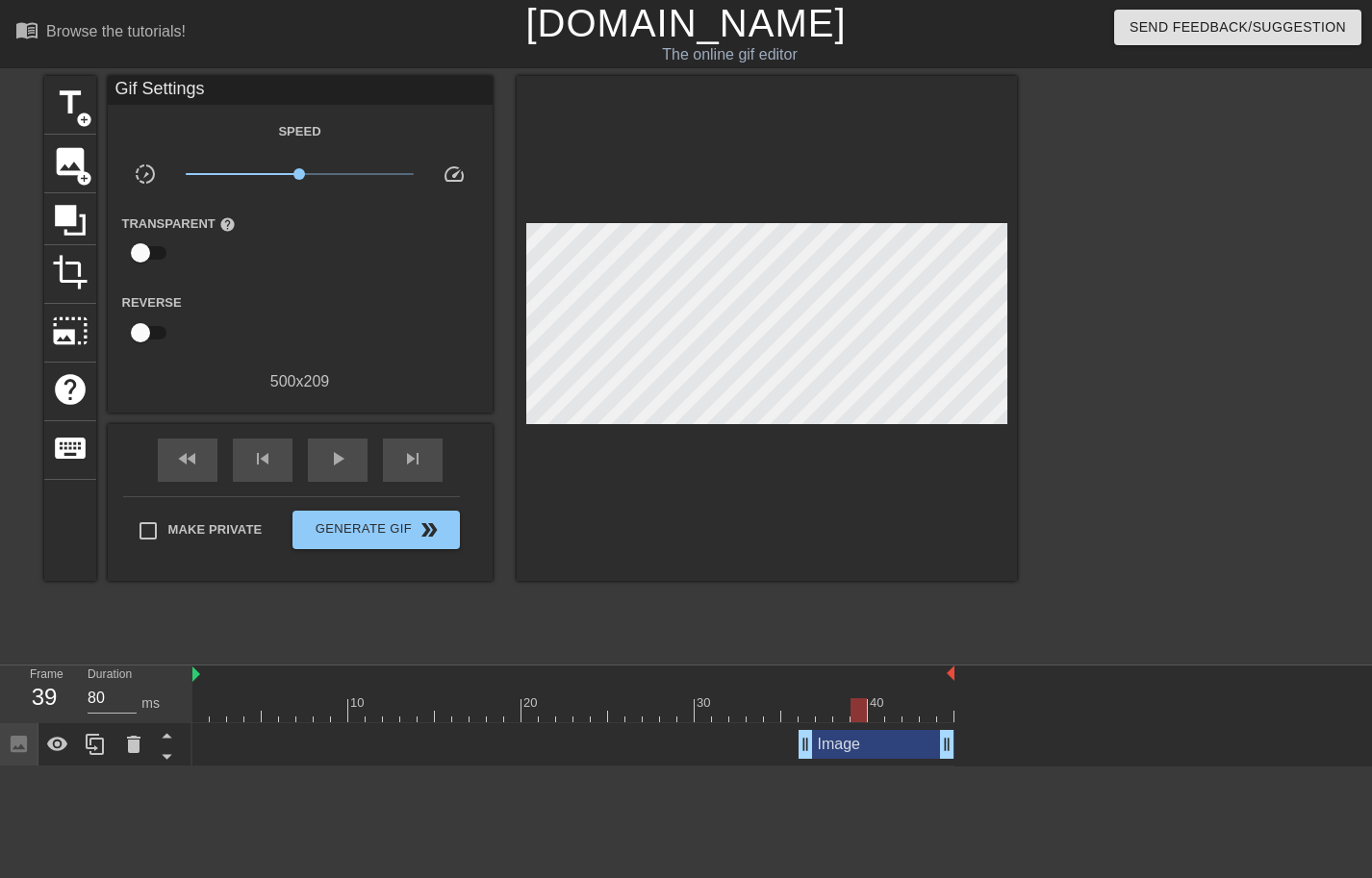 click on "menu_book Browse the tutorials! [DOMAIN_NAME] The online gif editor Send Feedback/Suggestion title add_circle image add_circle crop photo_size_select_large help keyboard Gif Settings Speed slow_motion_video x1.00 speed Transparent help Reverse 500  x  209 fast_rewind skip_previous play_arrow skip_next Make Private Generate Gif double_arrow     Frame 39 Duration 80 ms                                       10                                         20                                         30                                         40                     Image drag_handle drag_handle Take a tour" at bounding box center (686, 383) 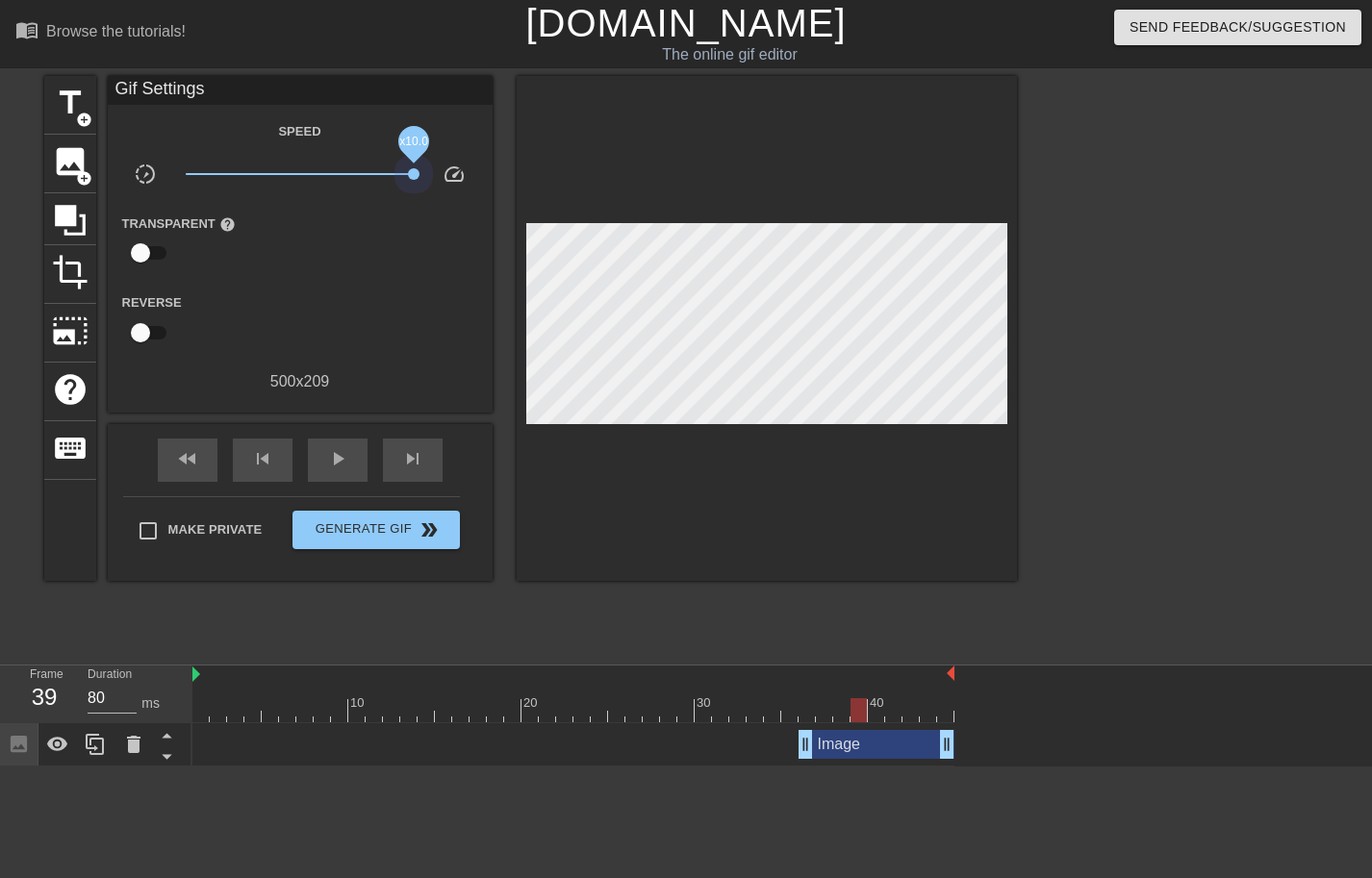 drag, startPoint x: 294, startPoint y: 174, endPoint x: 460, endPoint y: 173, distance: 166.00301 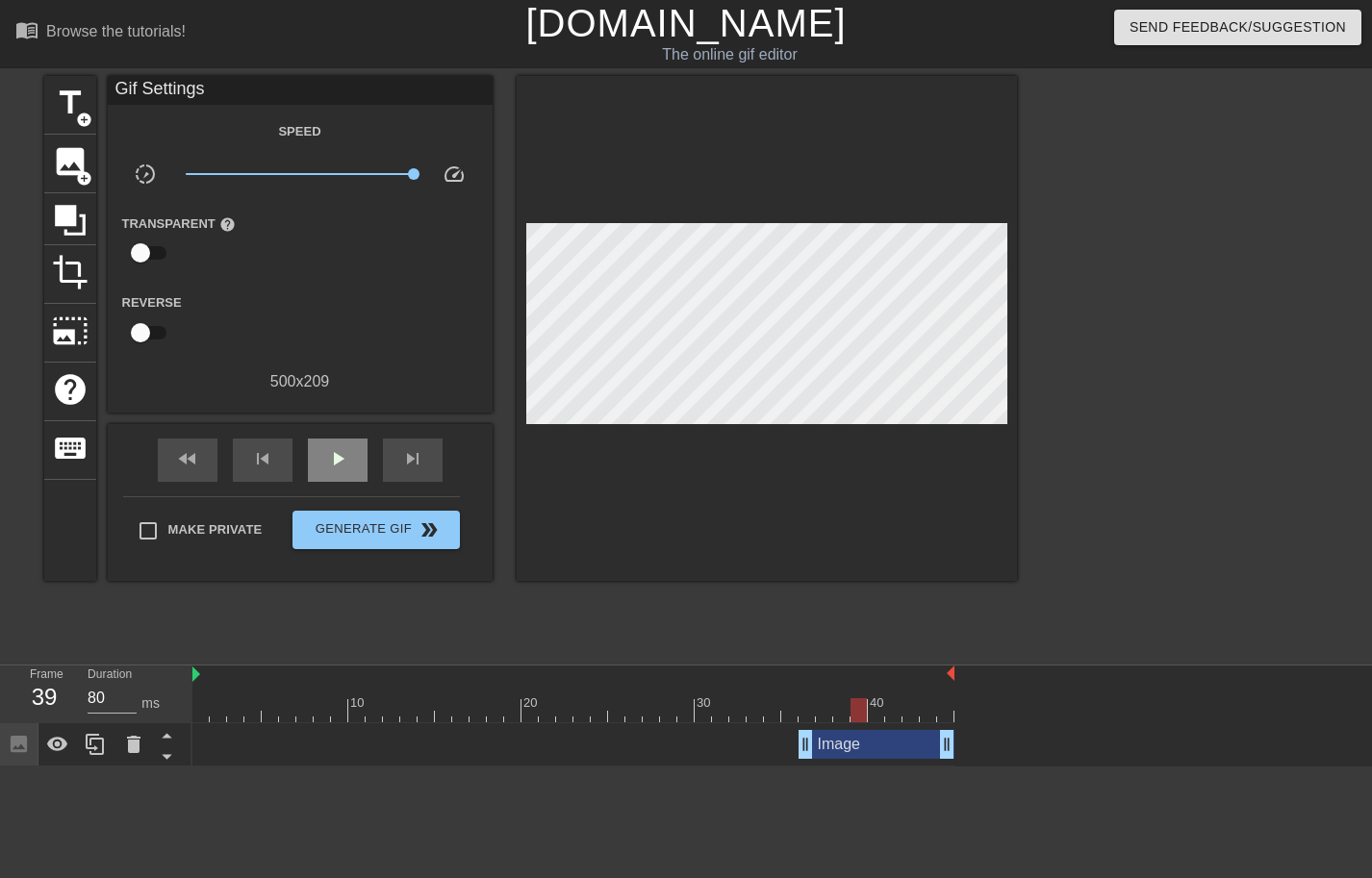 click on "play_arrow" at bounding box center (338, 459) 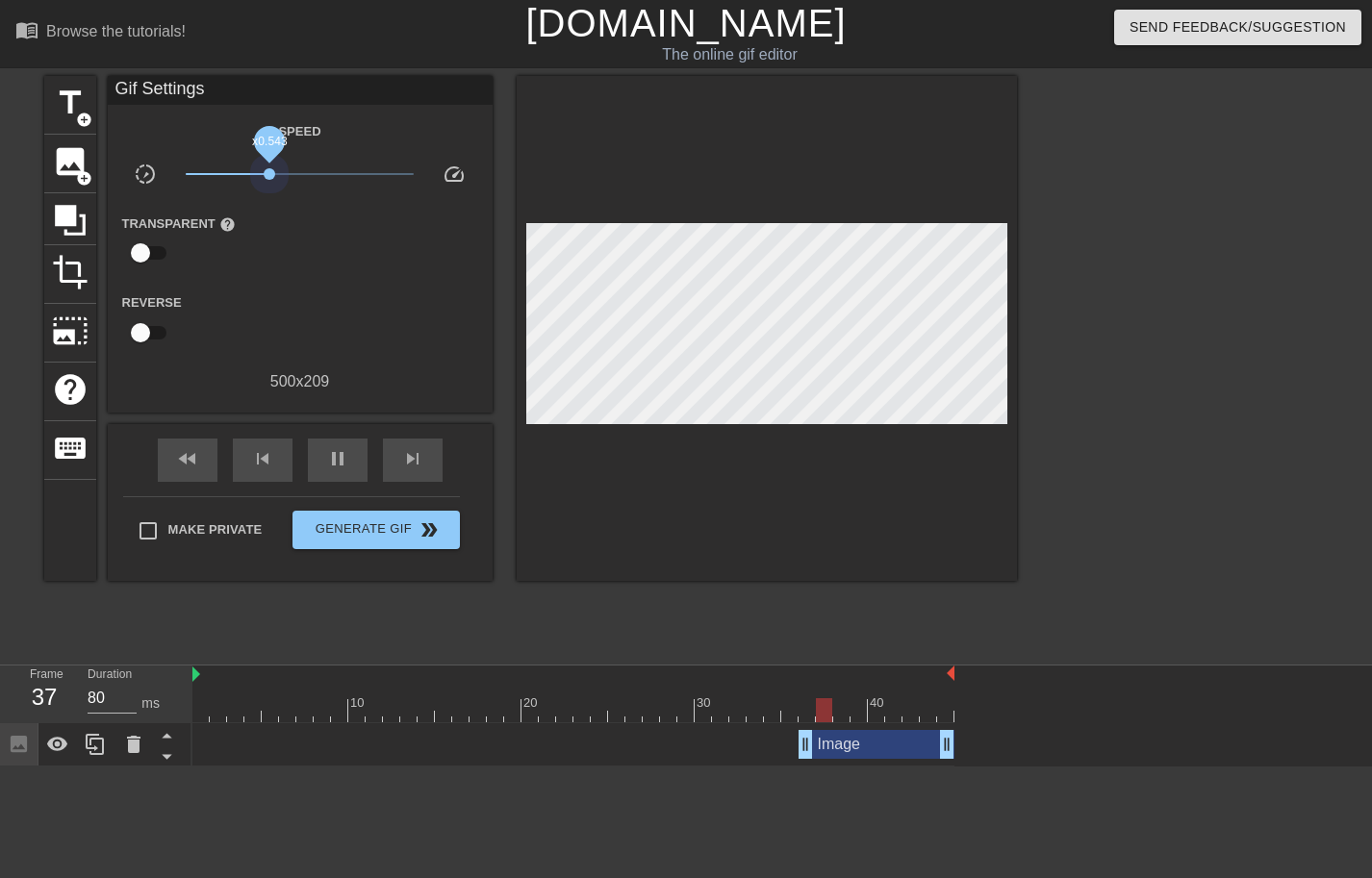 drag, startPoint x: 413, startPoint y: 177, endPoint x: 269, endPoint y: 198, distance: 145.5232 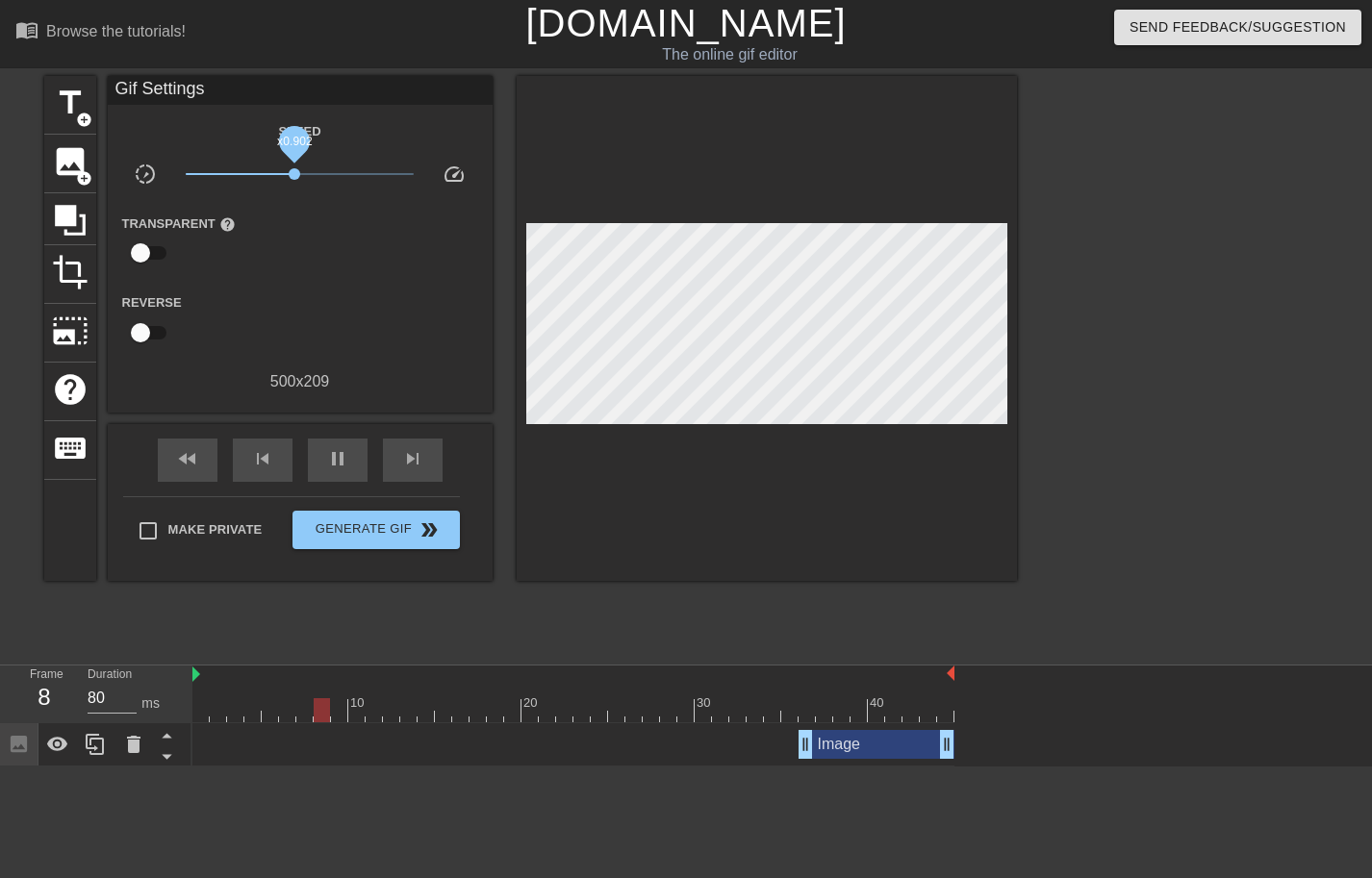 drag, startPoint x: 275, startPoint y: 174, endPoint x: 299, endPoint y: 176, distance: 24.083189 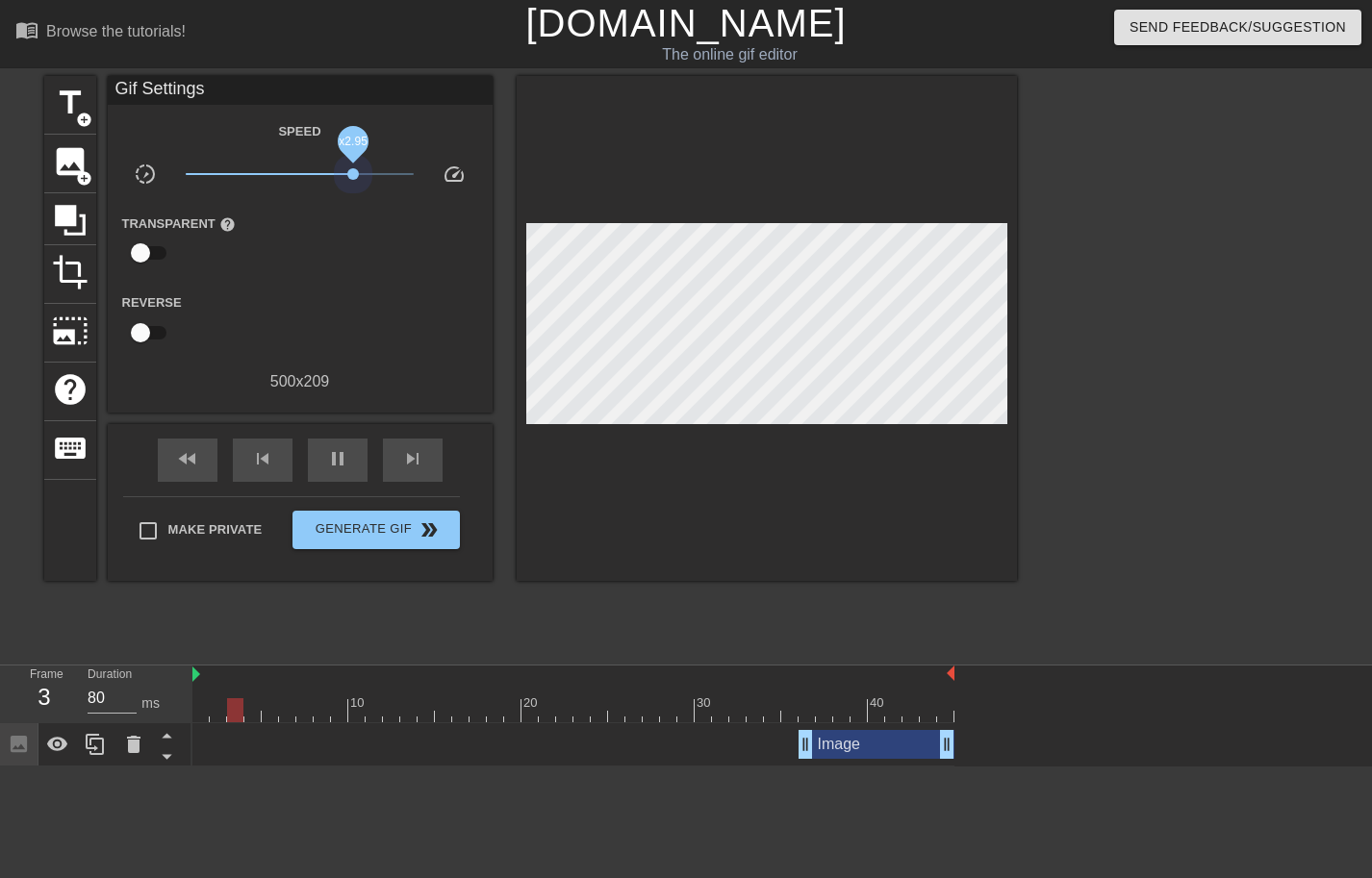 drag, startPoint x: 299, startPoint y: 176, endPoint x: 353, endPoint y: 180, distance: 54.147945 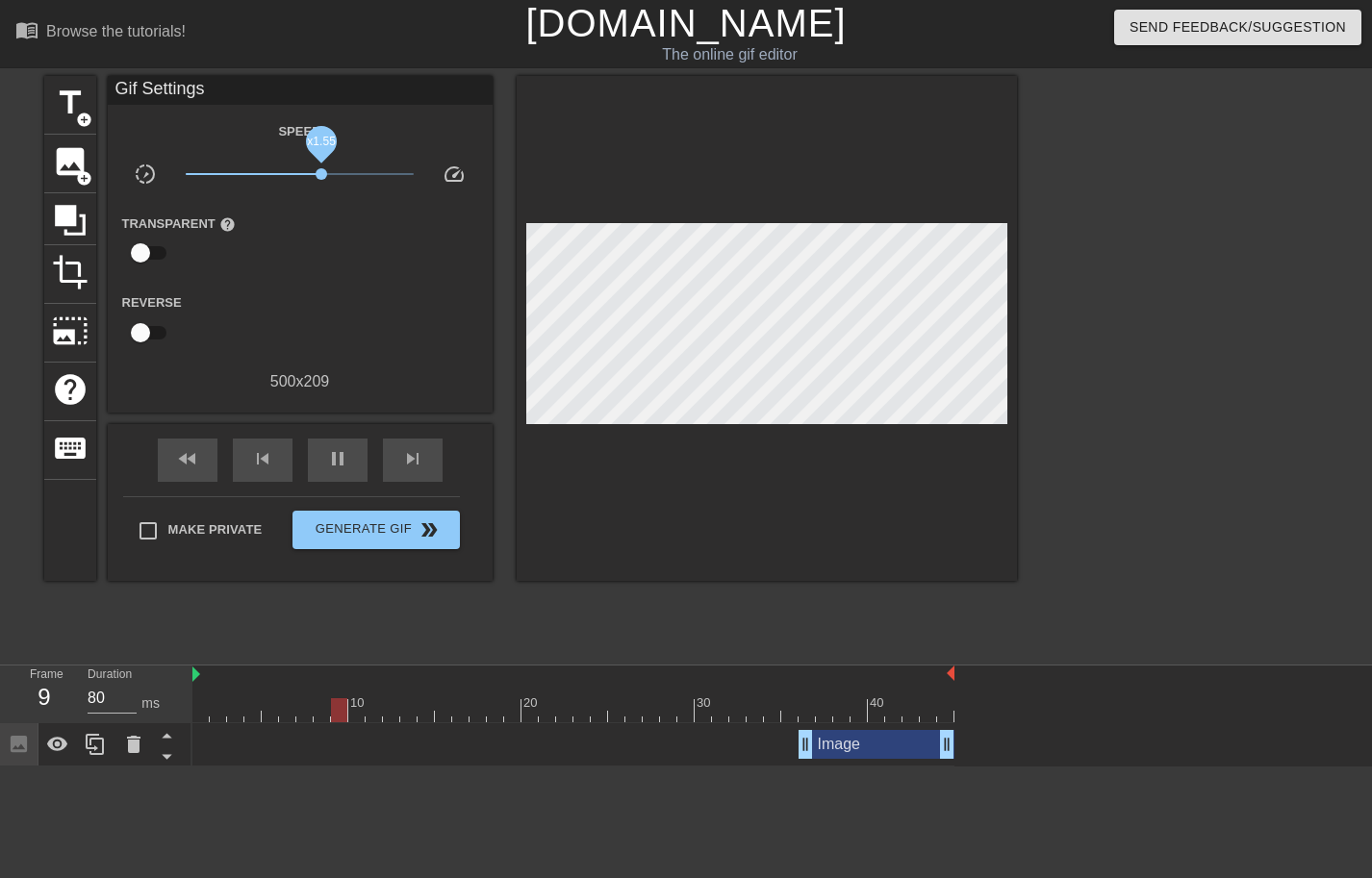 drag, startPoint x: 346, startPoint y: 167, endPoint x: 321, endPoint y: 179, distance: 27.730849 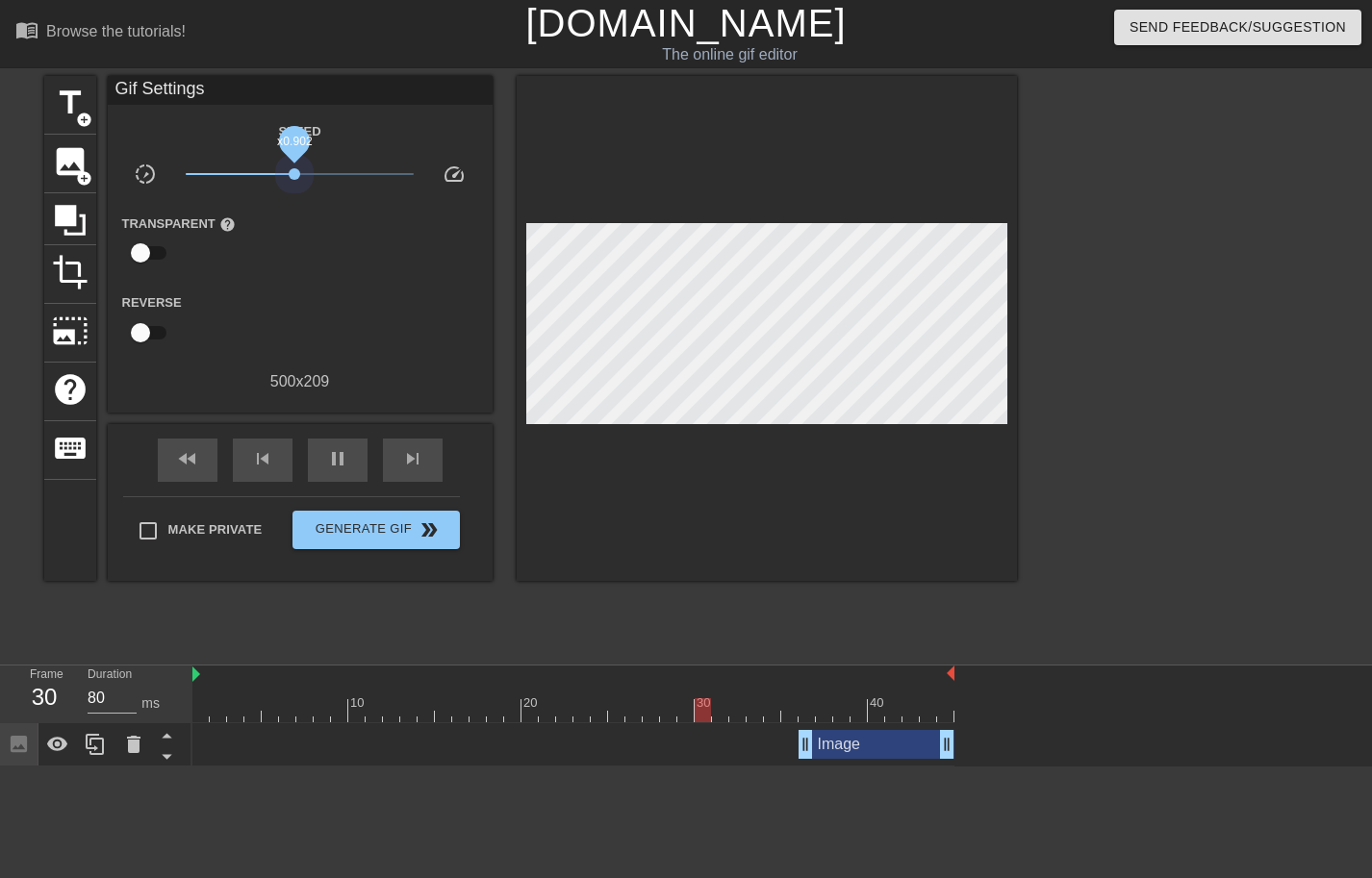 drag, startPoint x: 322, startPoint y: 172, endPoint x: 294, endPoint y: 184, distance: 30.46309 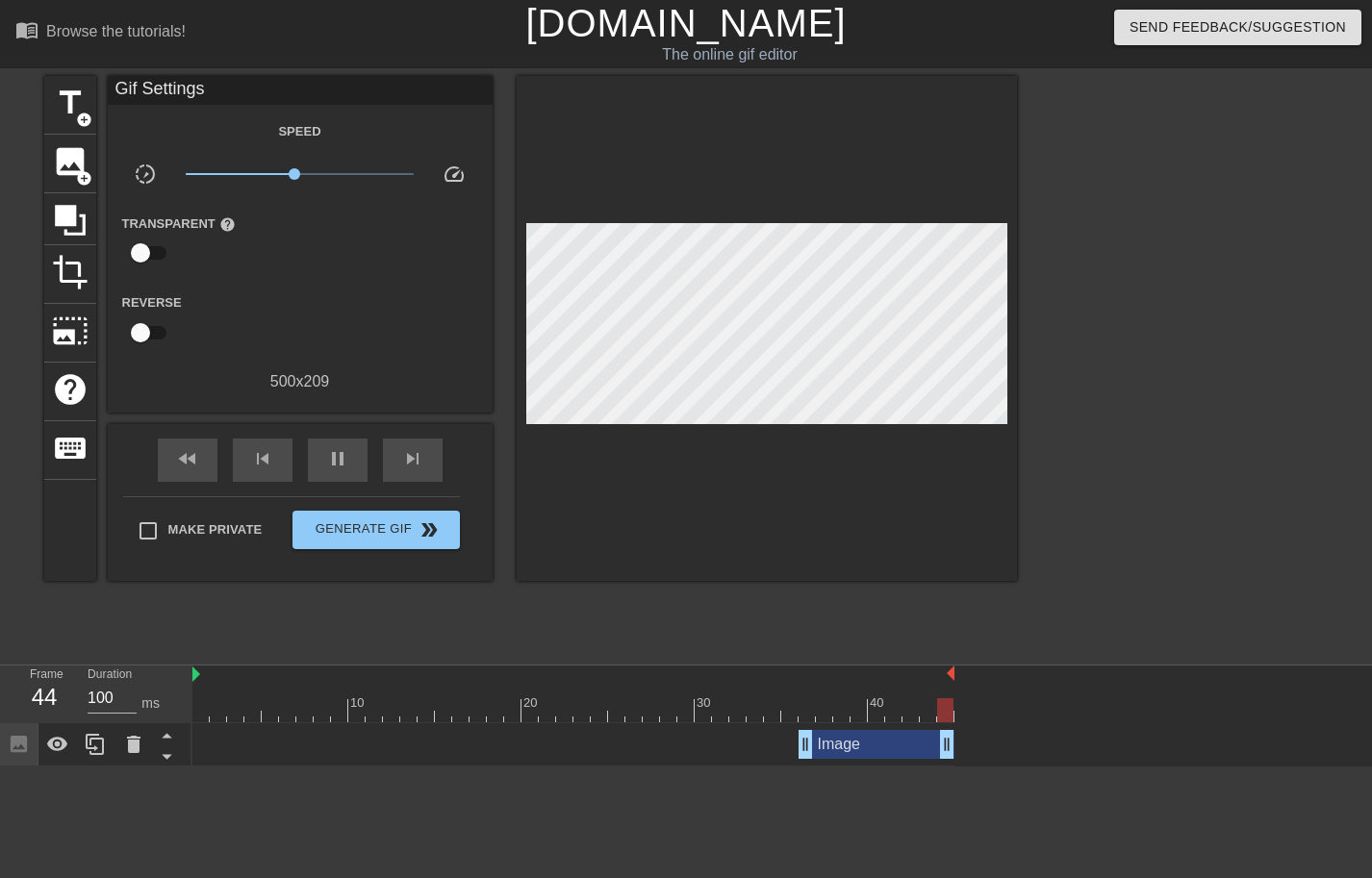 type on "80" 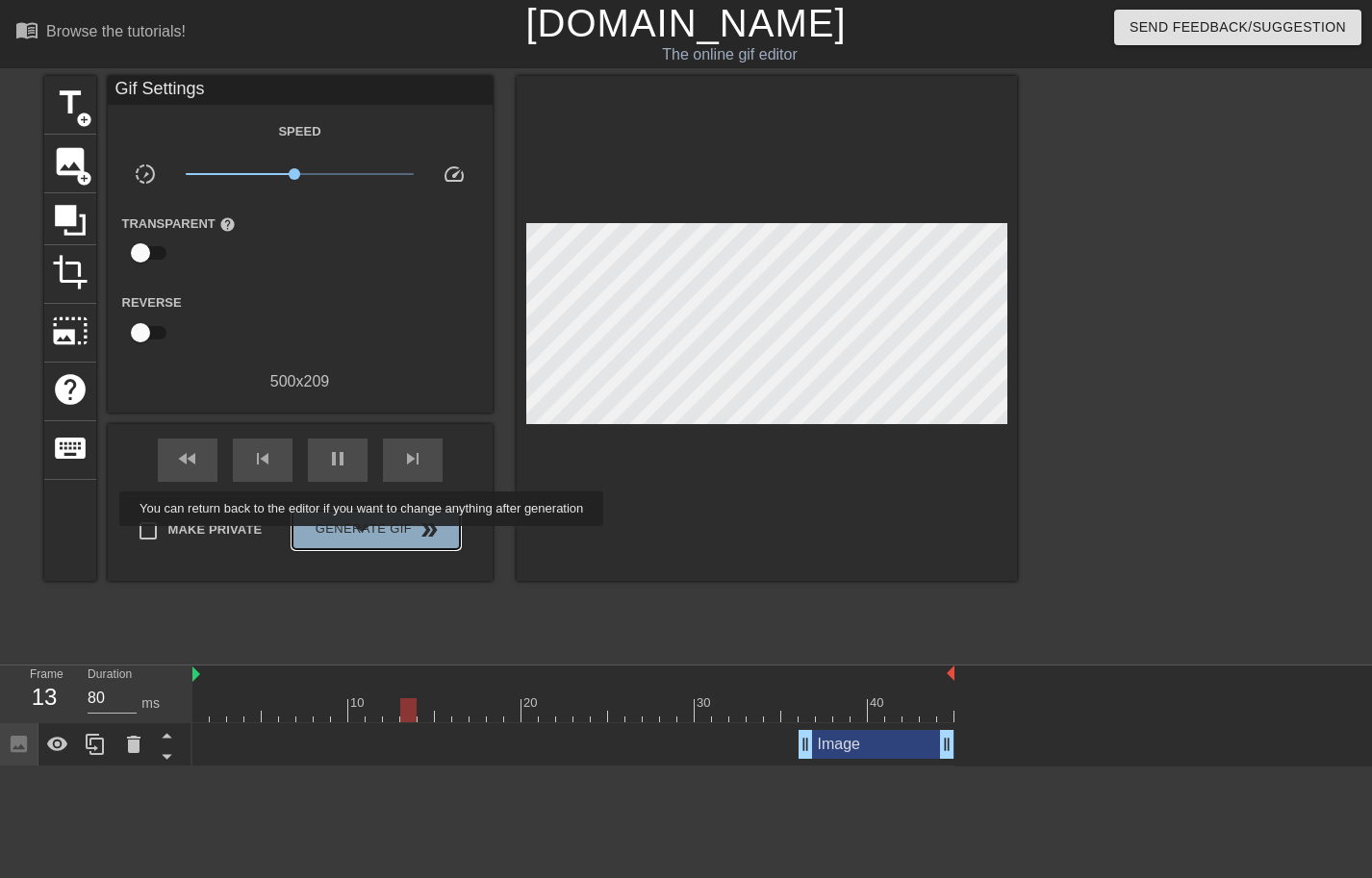 click on "Generate Gif double_arrow" at bounding box center (375, 530) 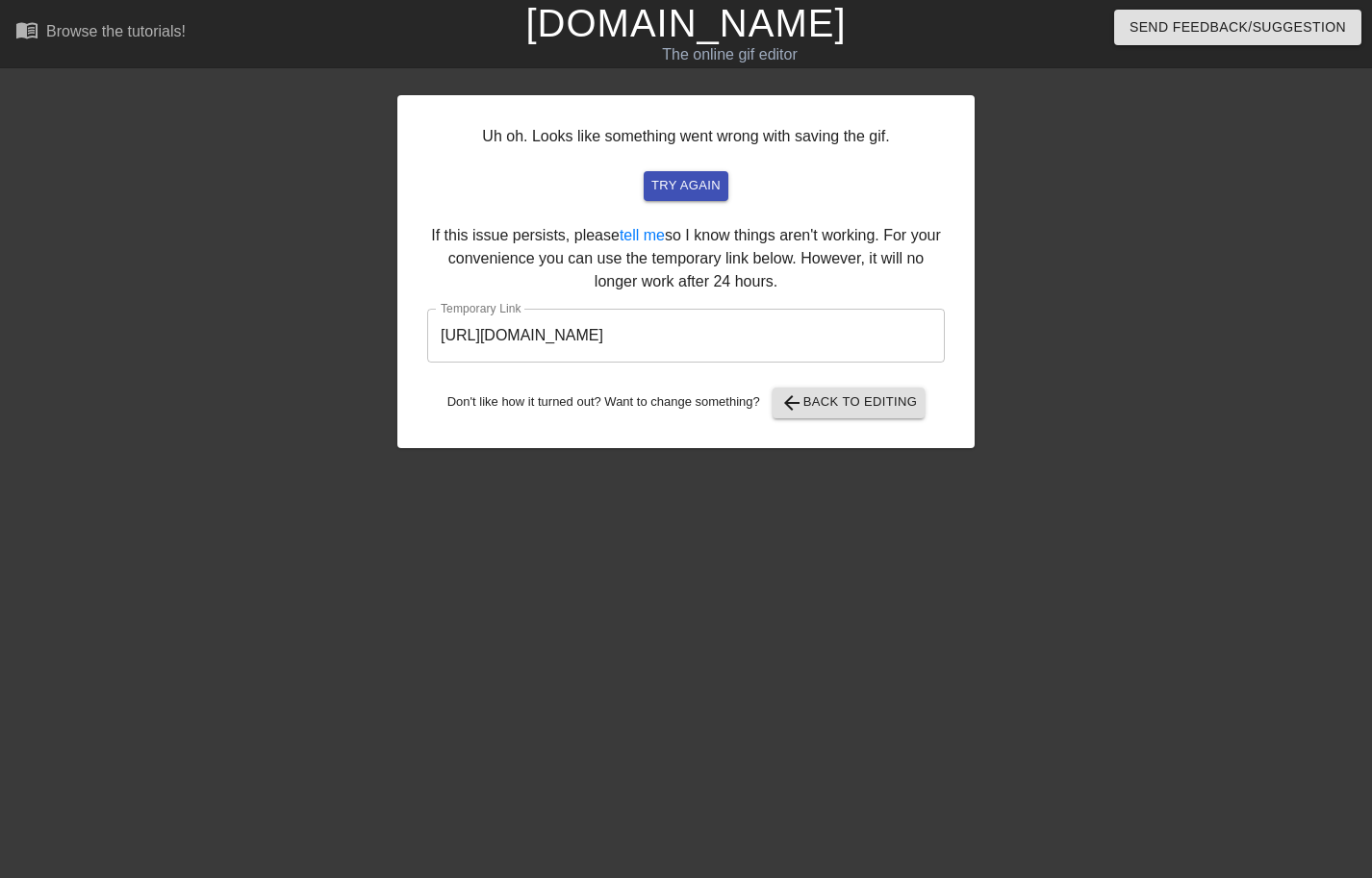 click on "[URL][DOMAIN_NAME]" at bounding box center (686, 336) 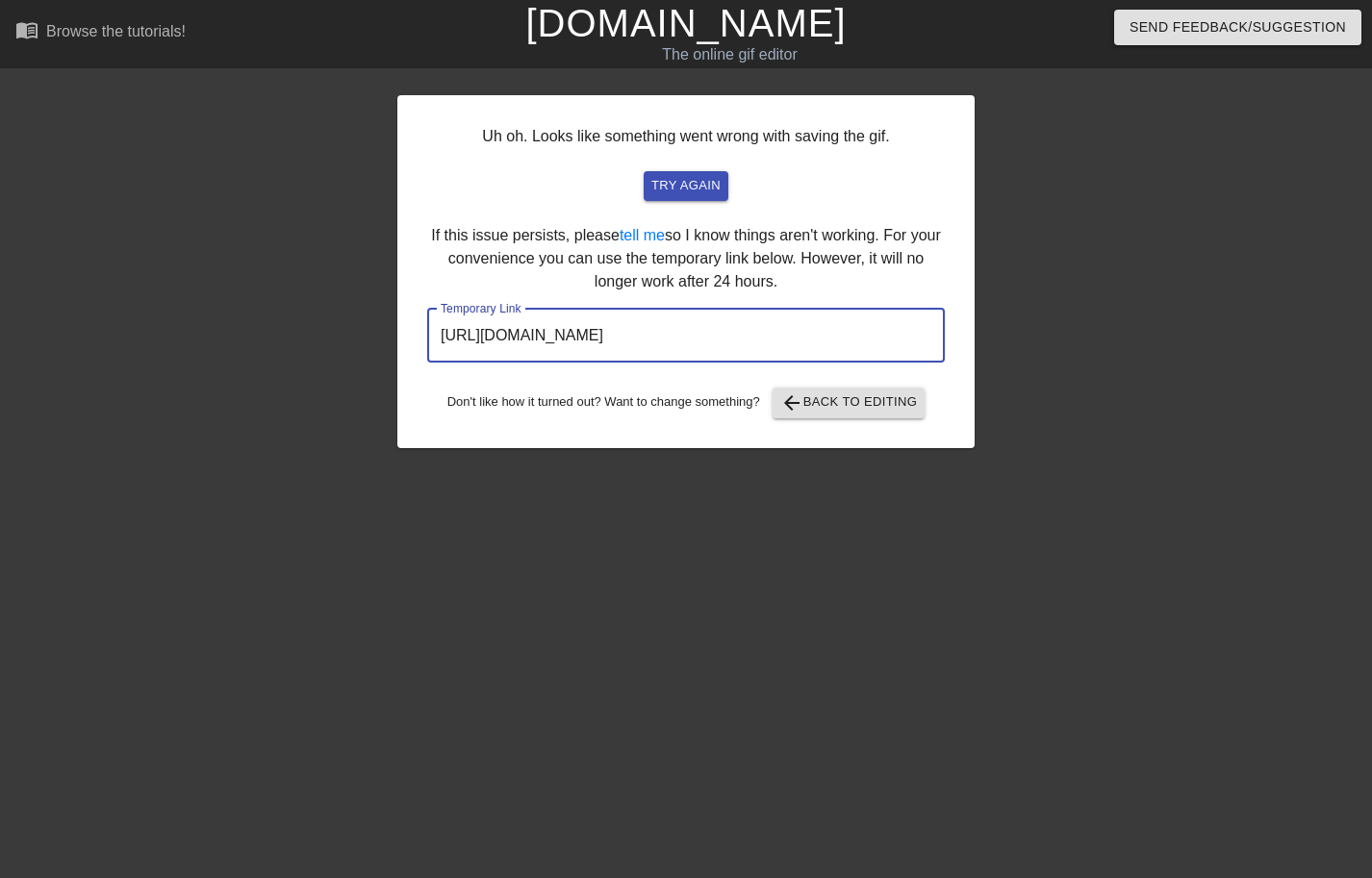 click on "[URL][DOMAIN_NAME]" at bounding box center (686, 336) 